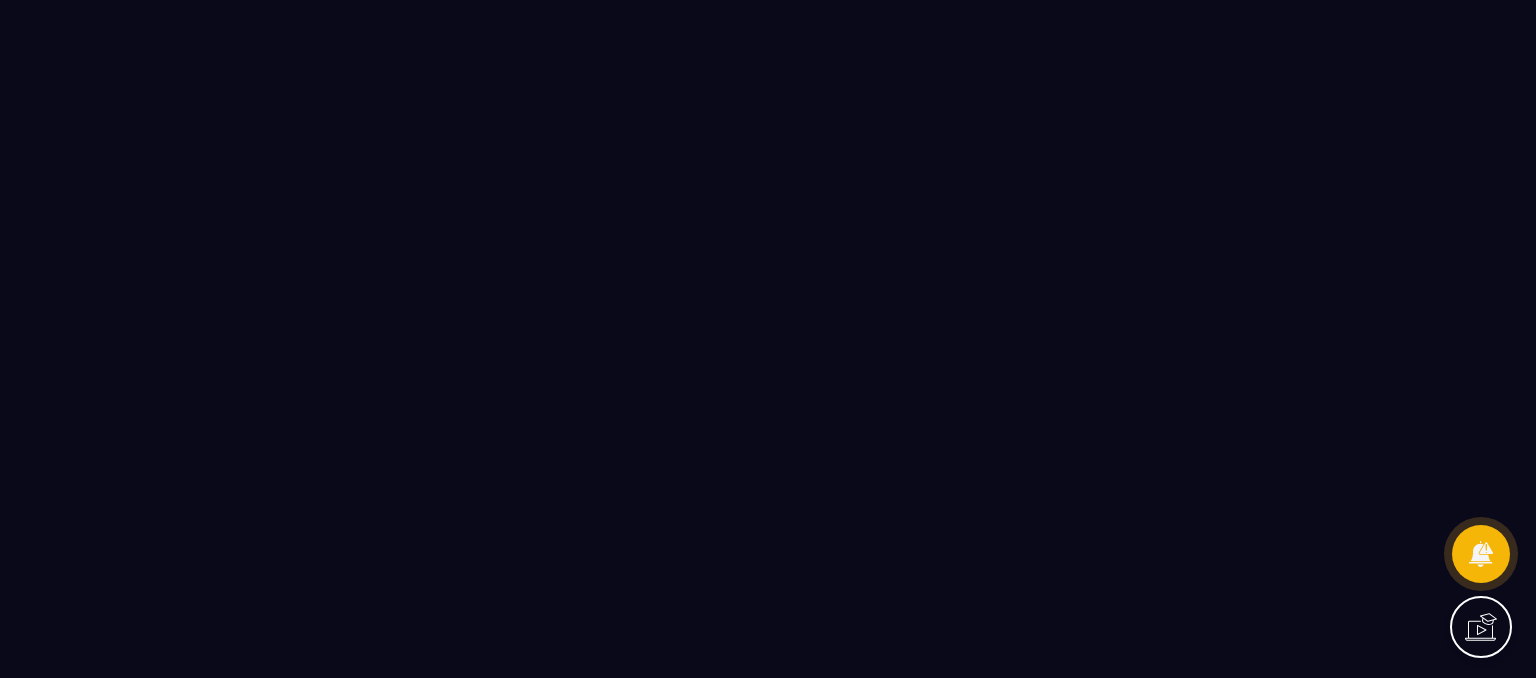 scroll, scrollTop: 0, scrollLeft: 0, axis: both 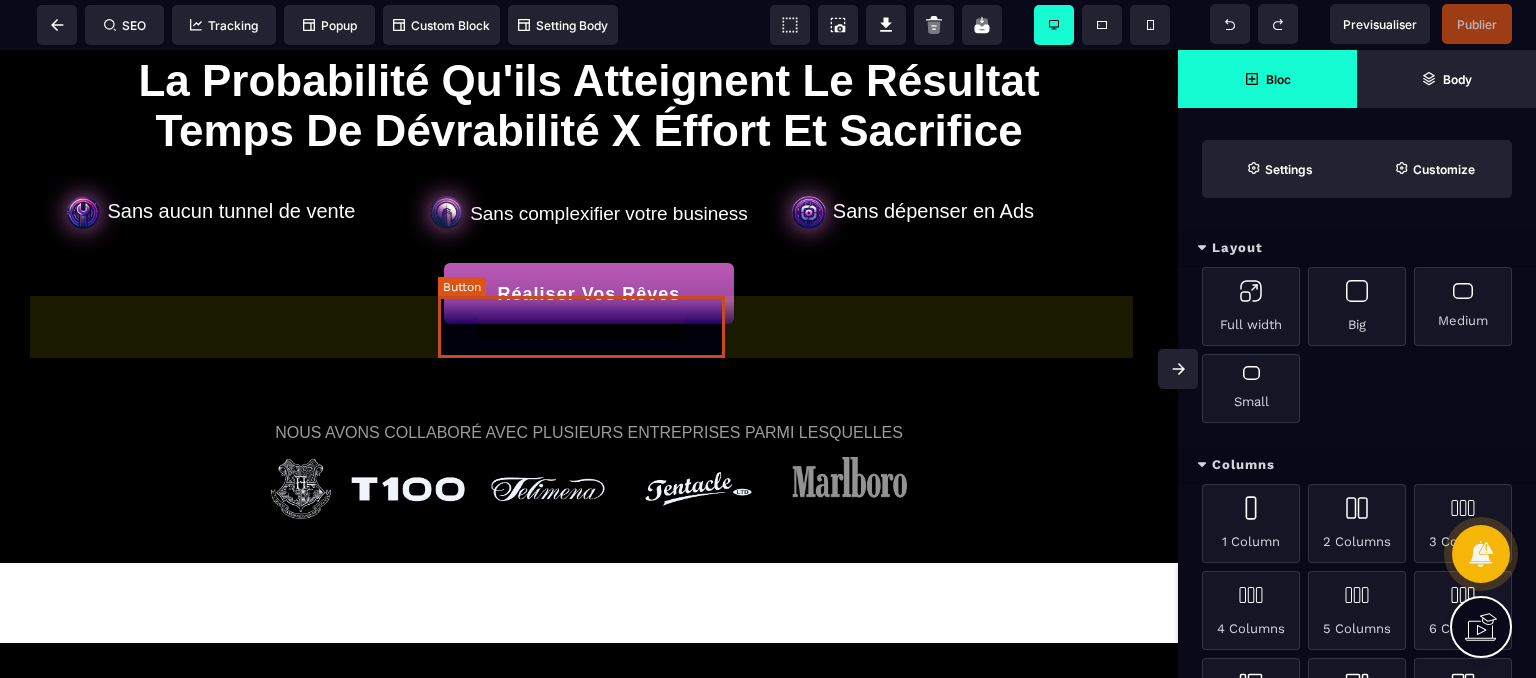 click on "Réaliser Vos Rêves" at bounding box center (587, 295) 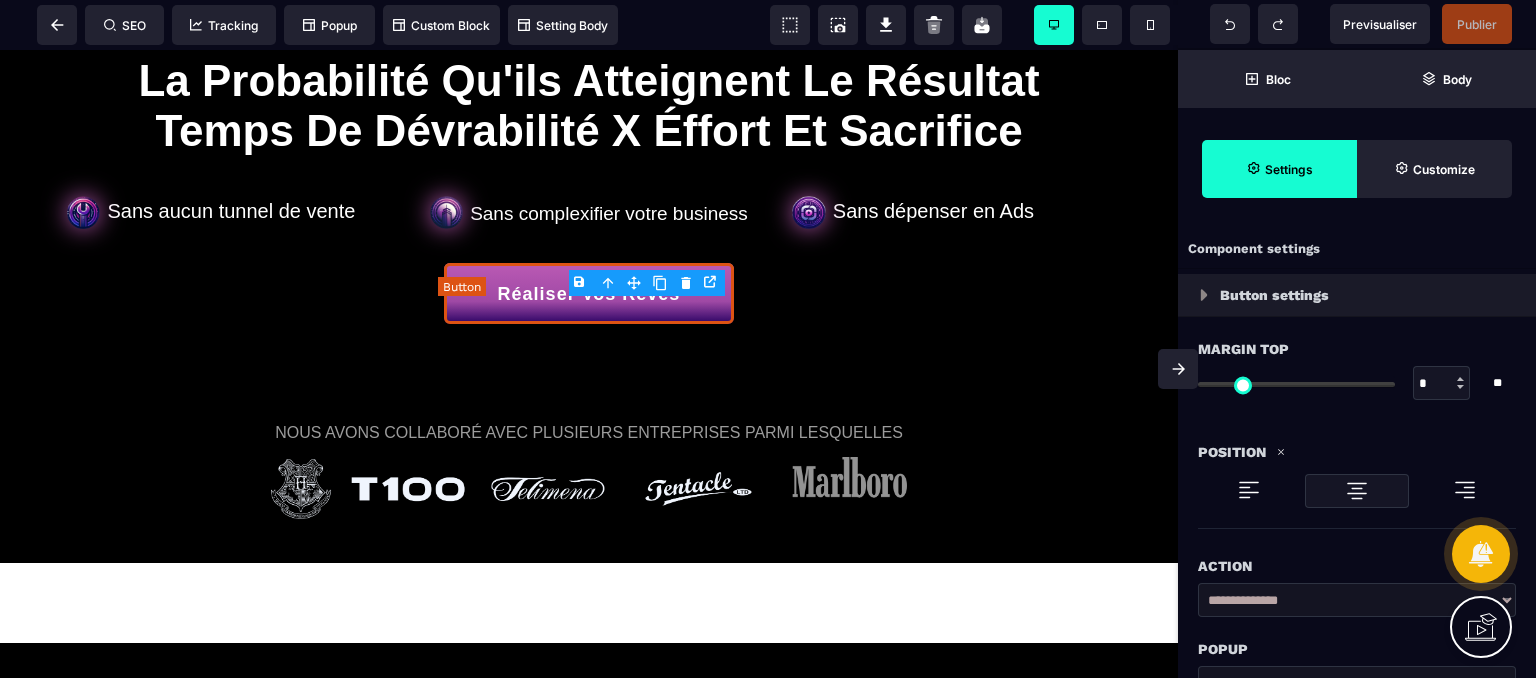 type on "*" 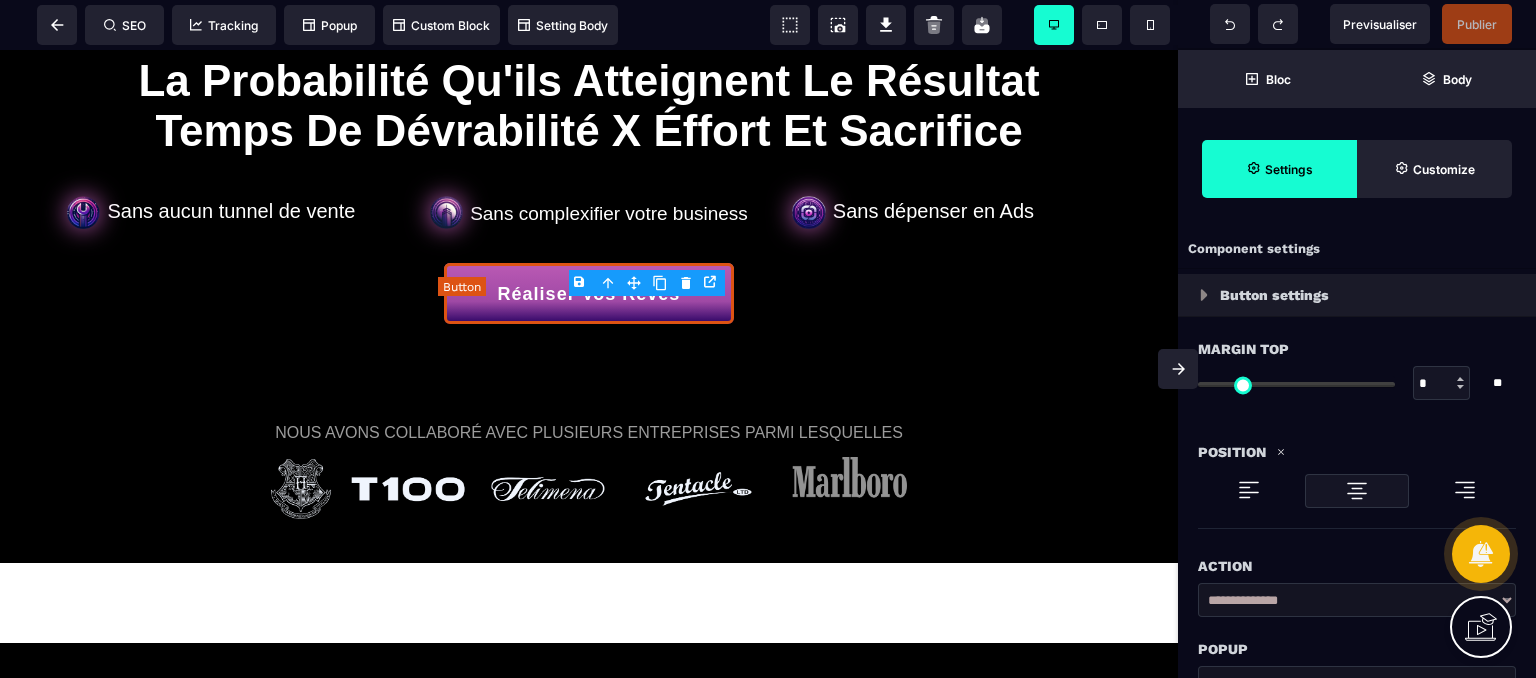 type on "**" 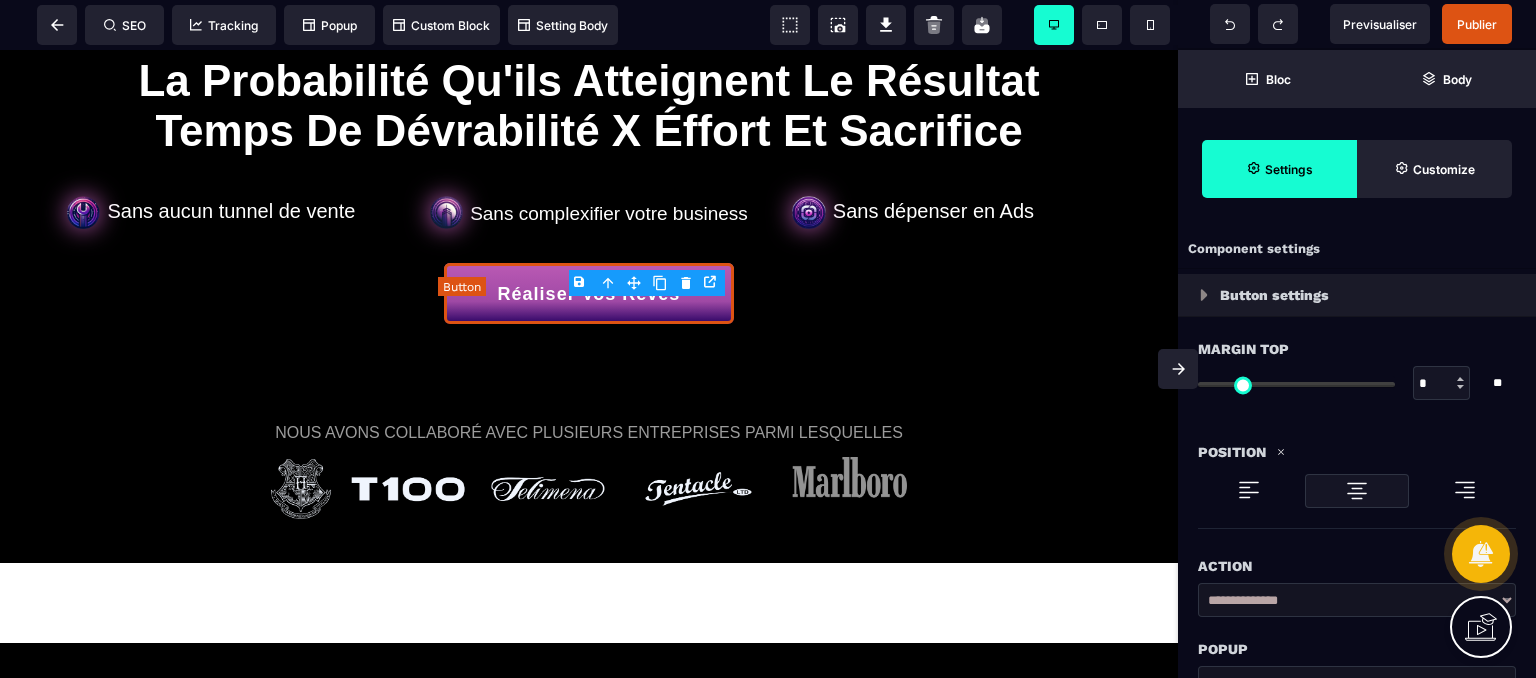 click on "Réaliser Vos Rêves" at bounding box center (587, 295) 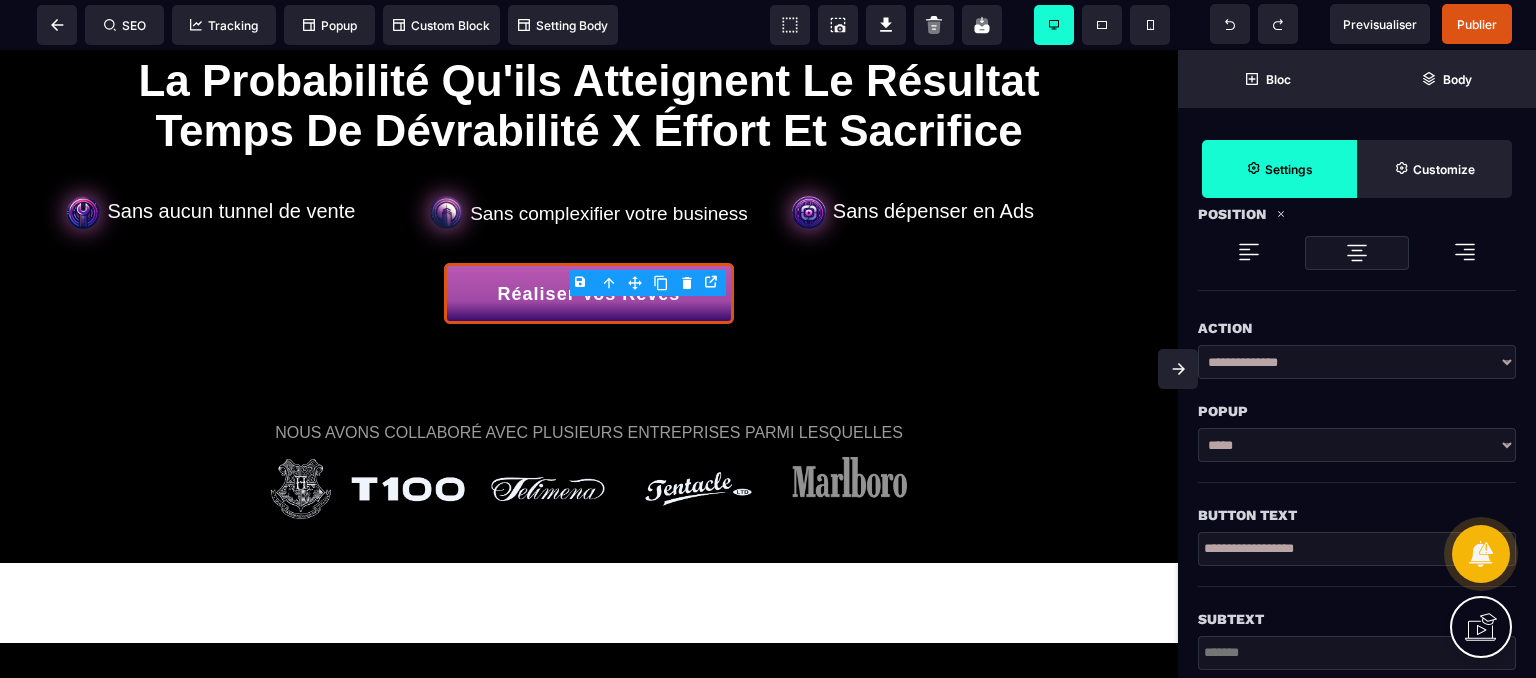 scroll, scrollTop: 280, scrollLeft: 0, axis: vertical 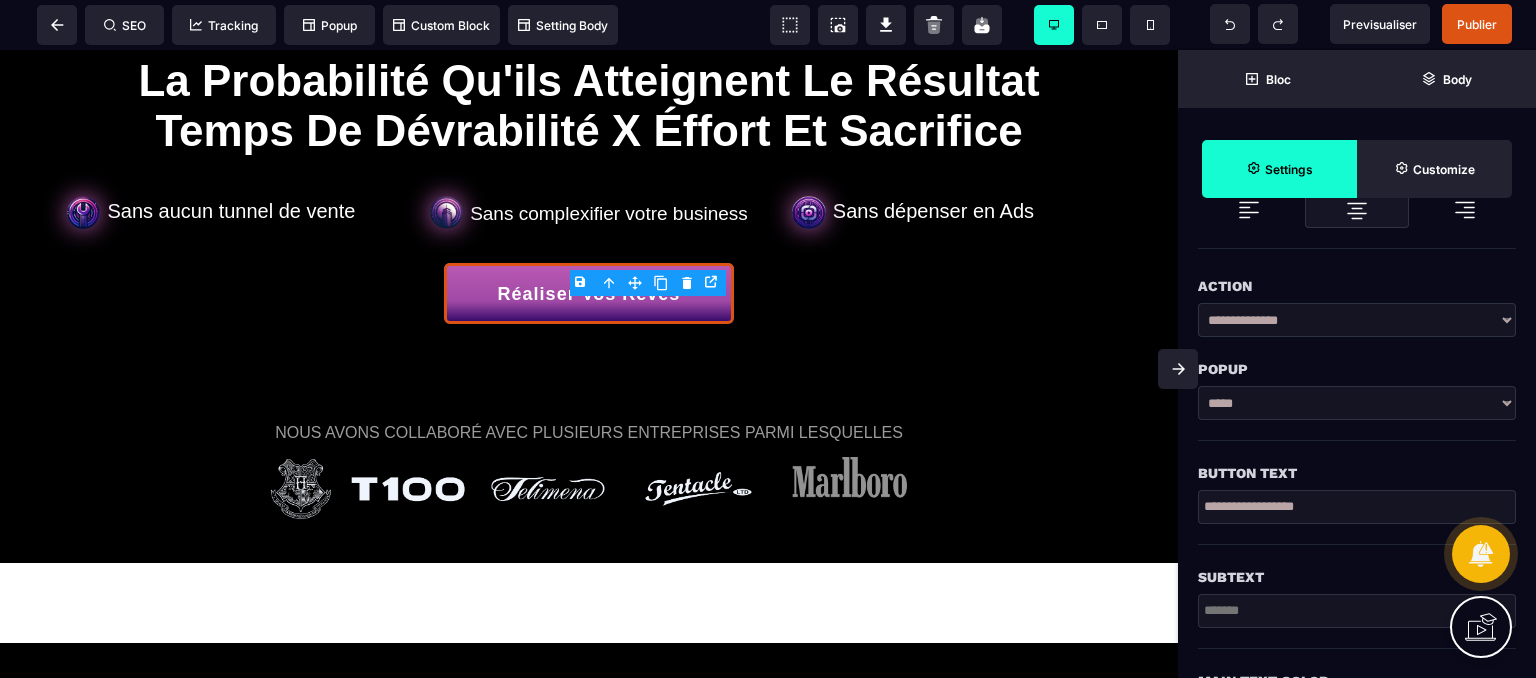 click on "**********" at bounding box center [1357, 320] 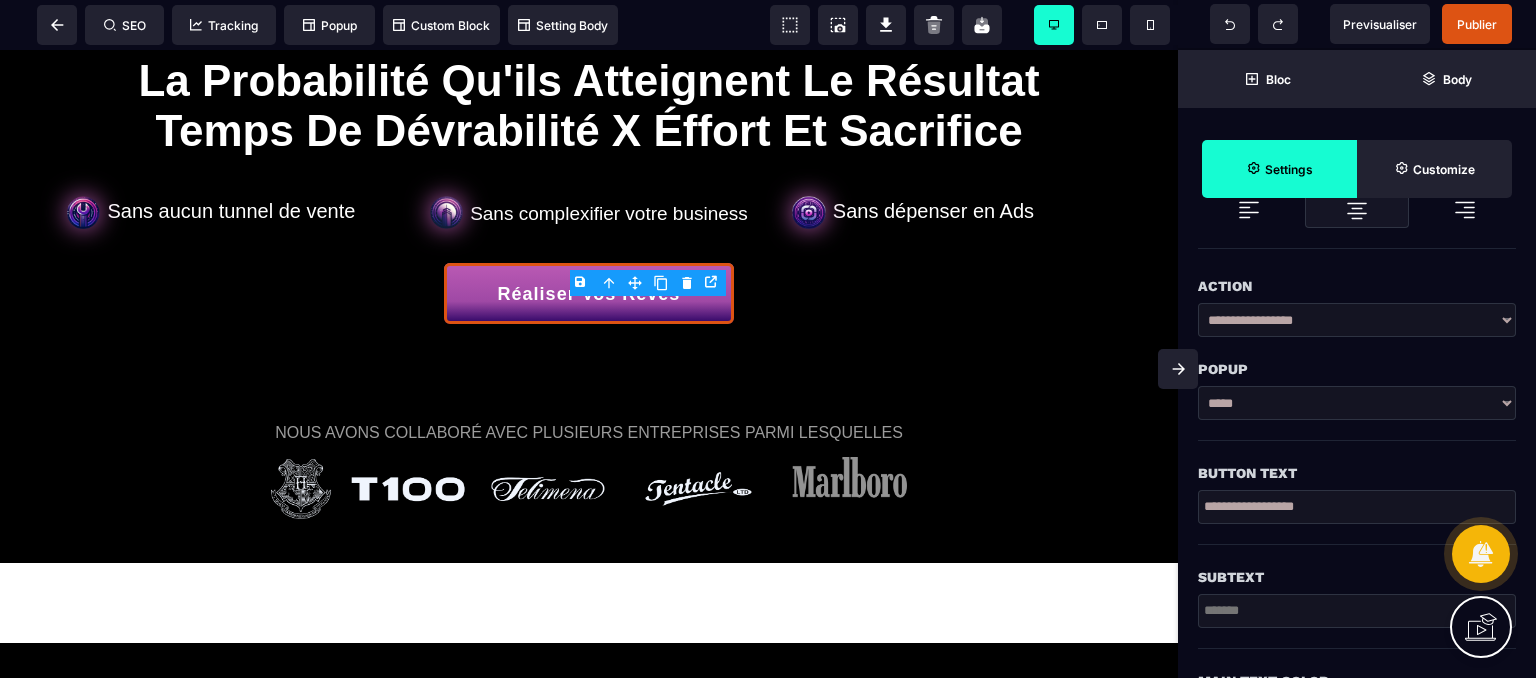 click on "**********" at bounding box center (1357, 320) 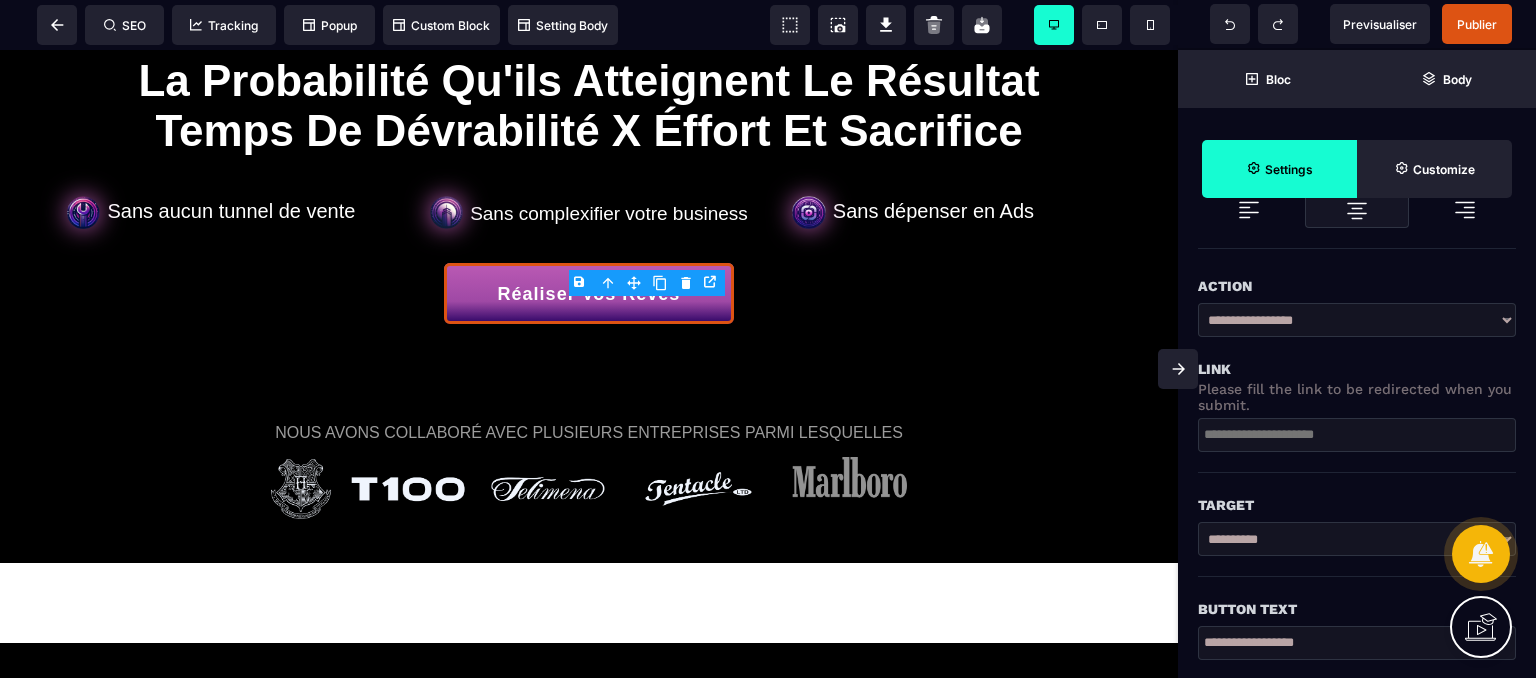 click at bounding box center [1357, 435] 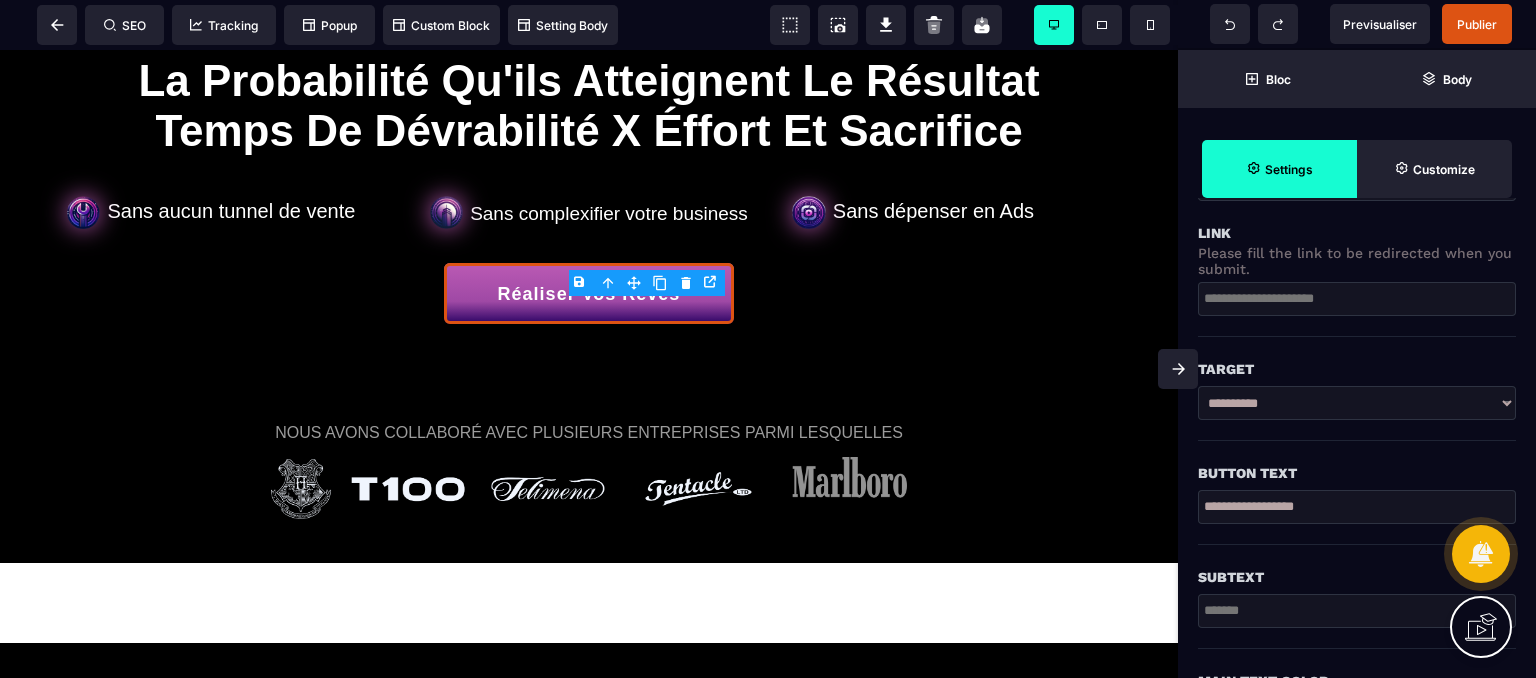 scroll, scrollTop: 404, scrollLeft: 0, axis: vertical 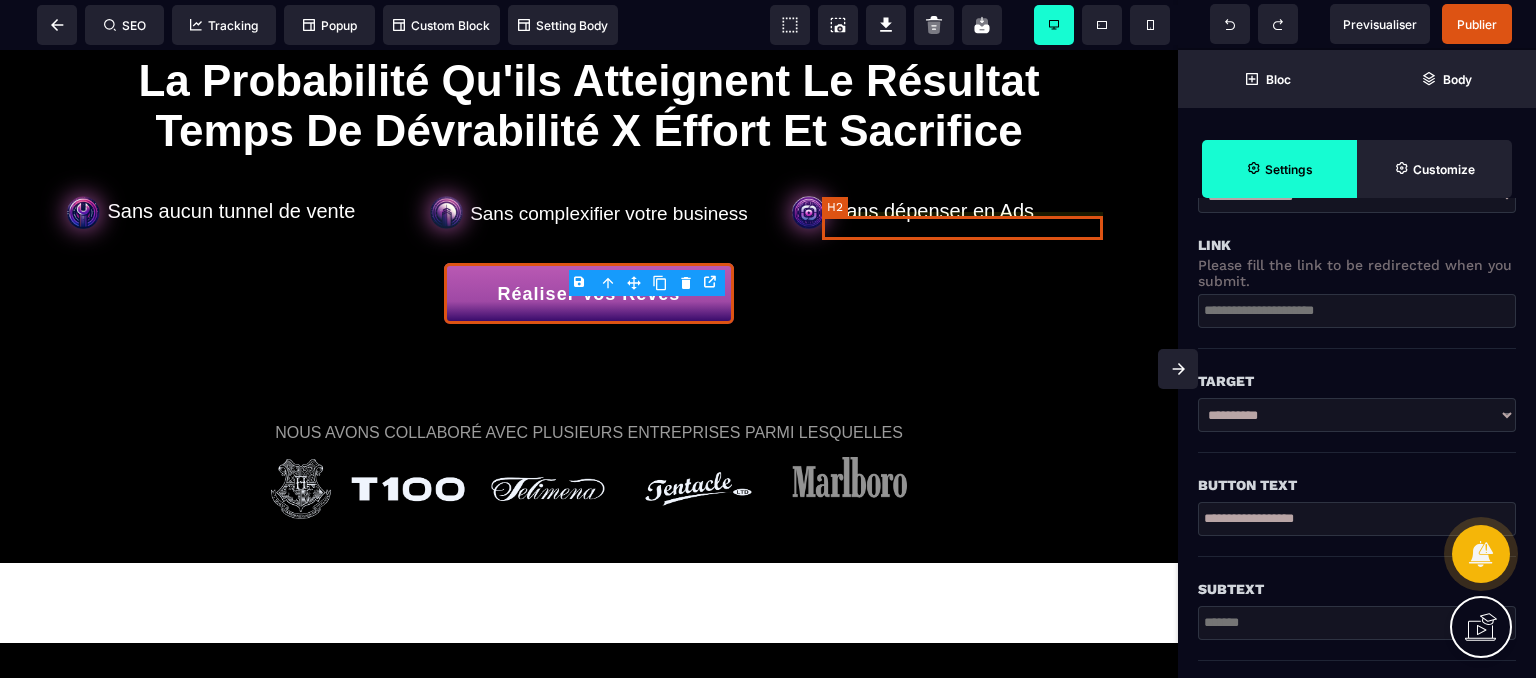 click on "Sans dépenser en Ads" at bounding box center [975, 211] 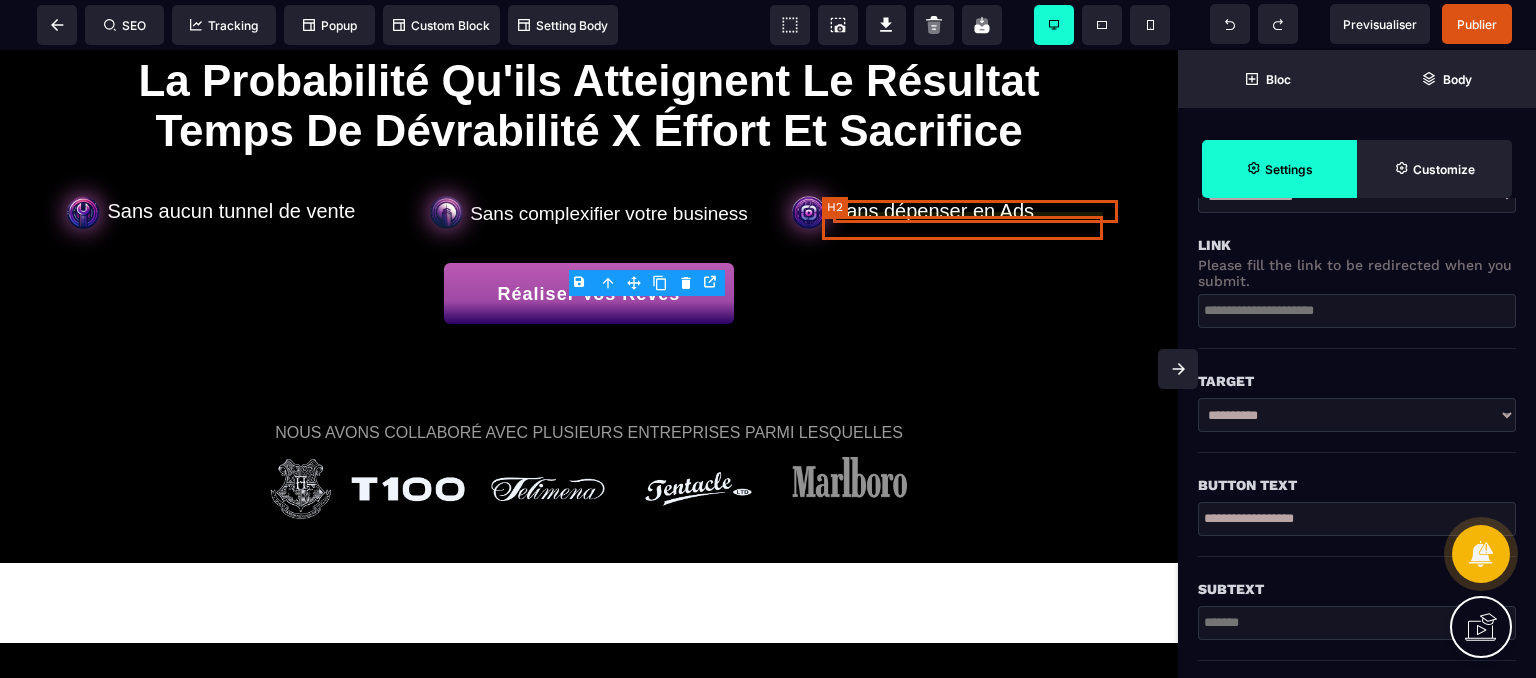 select on "***" 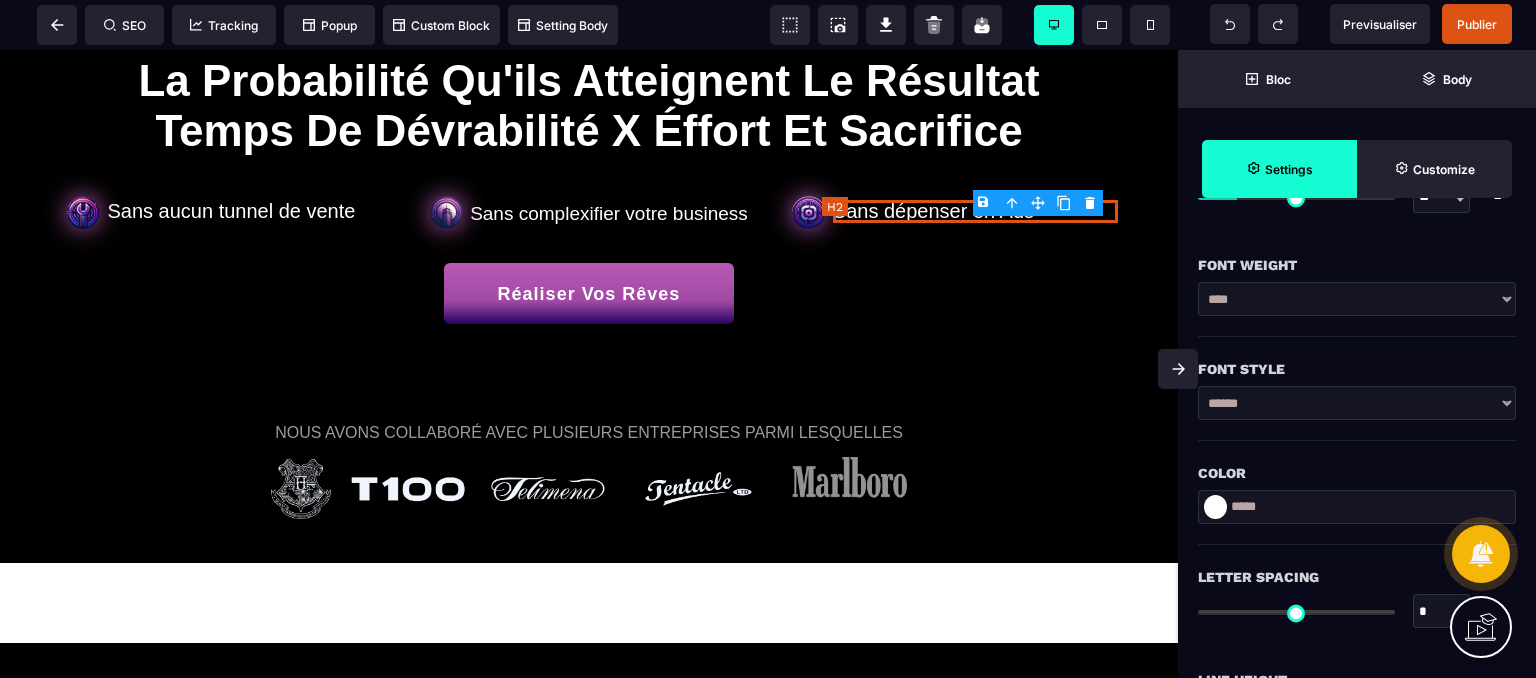 scroll, scrollTop: 0, scrollLeft: 0, axis: both 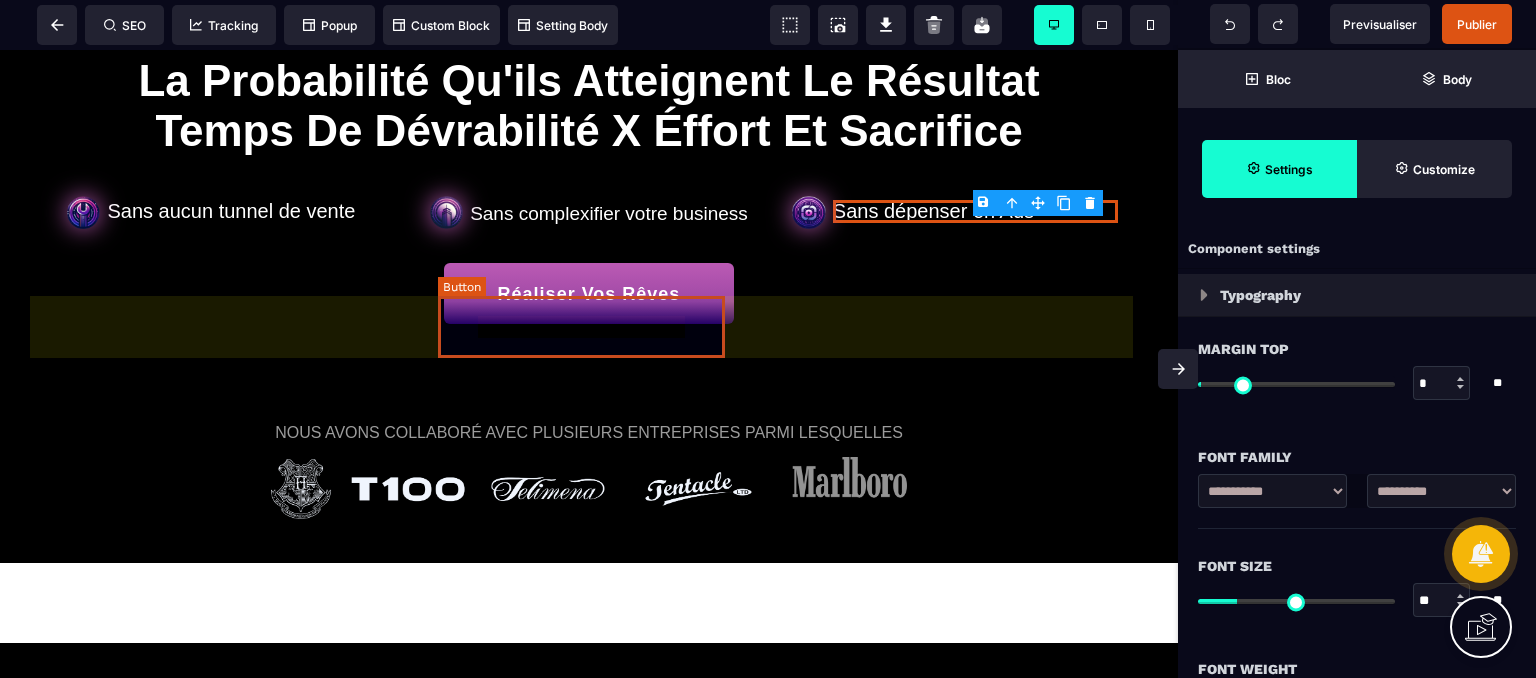 click on "Réaliser Vos Rêves" at bounding box center [587, 293] 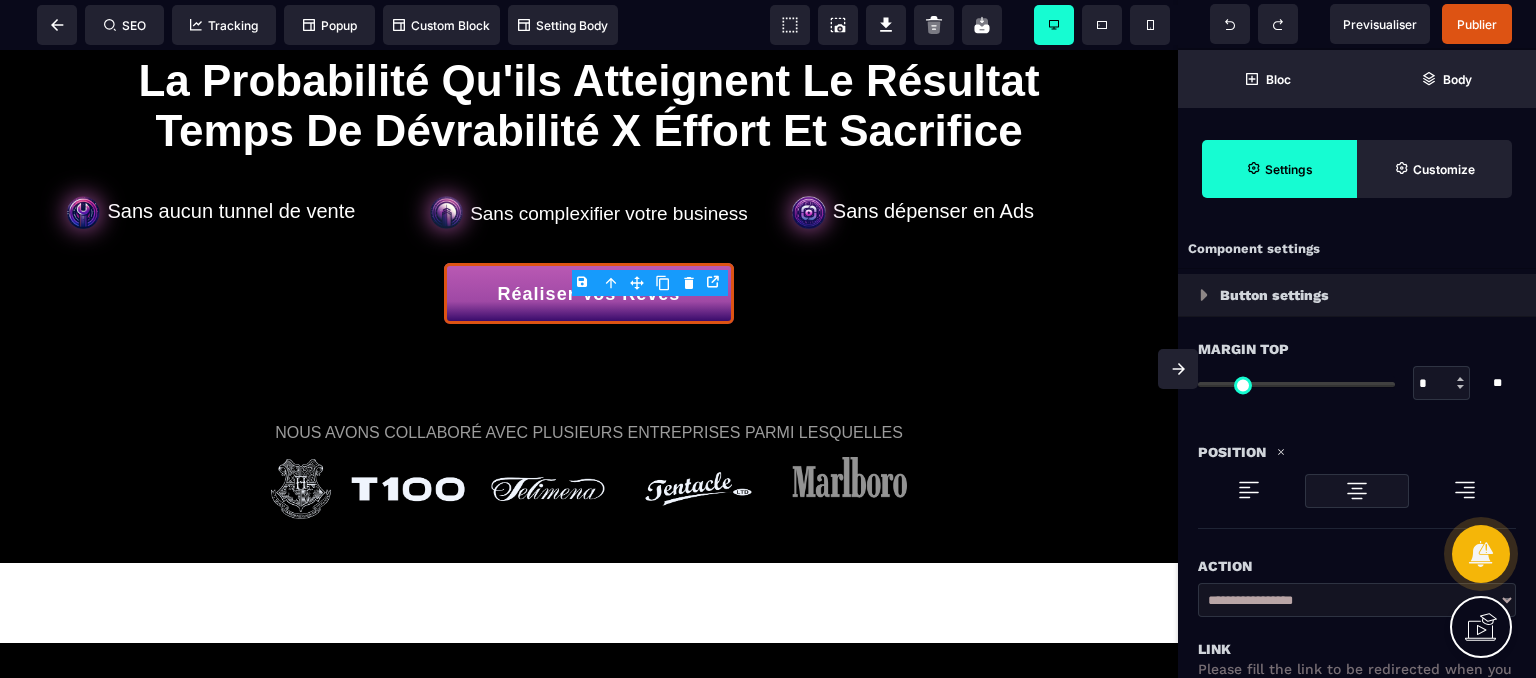 click at bounding box center [1178, 369] 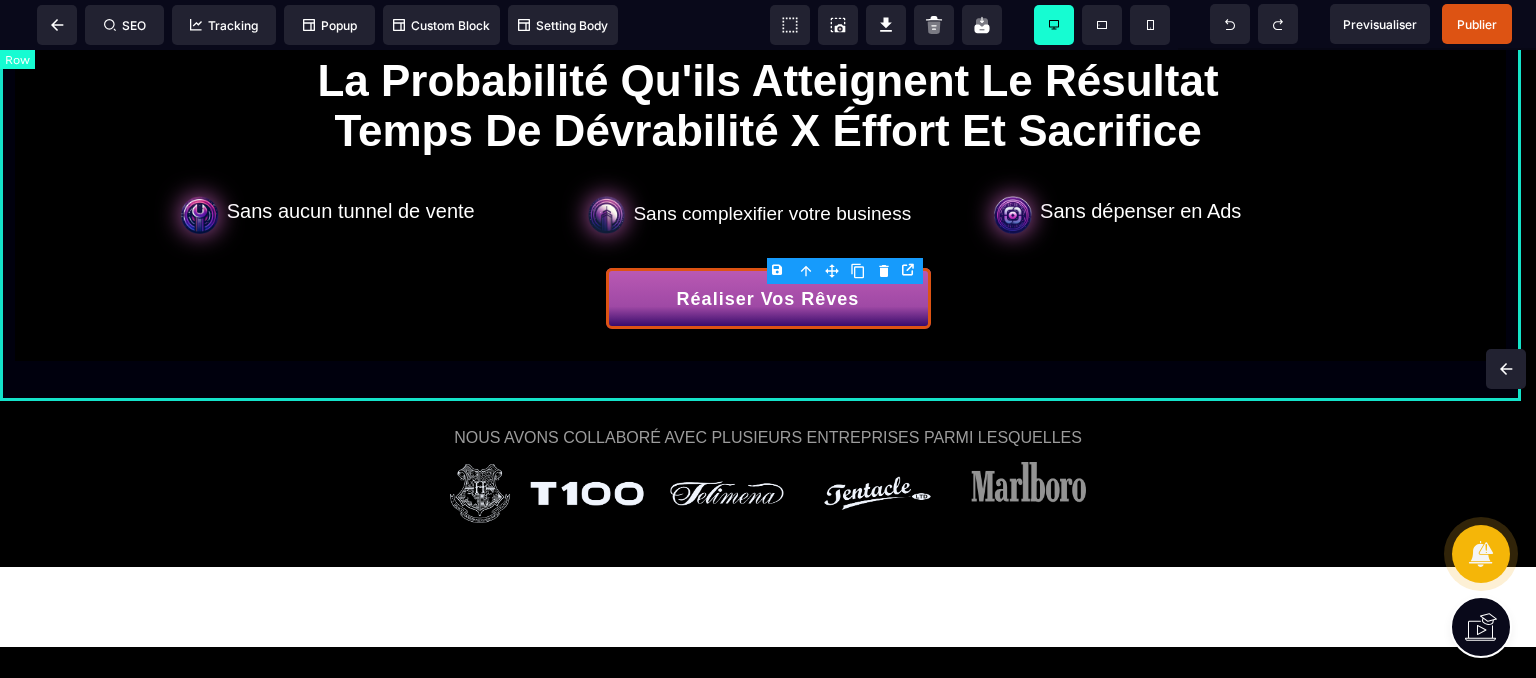 click on "Masterclass Offerte Insert your header text here RÉSULTAT DU RÊVE X La Probabilité Qu'ils Atteignent Le Résultat  Temps De Dévrabilité X Éffort Et Sacrifice  Sans aucun tunnel de vente Sans complexifier votre business Sans dépenser en Ads Réaliser Vos Rêves" at bounding box center [768, 41] 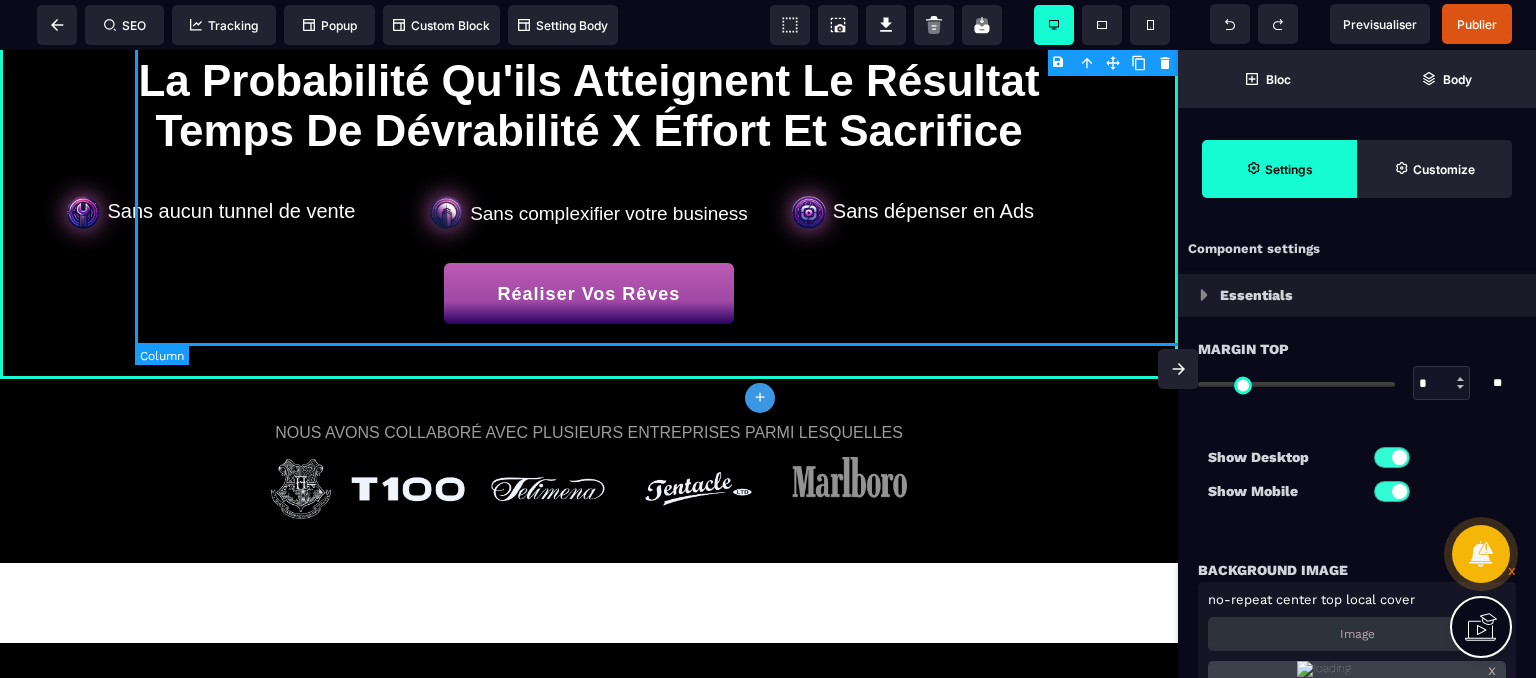type on "*" 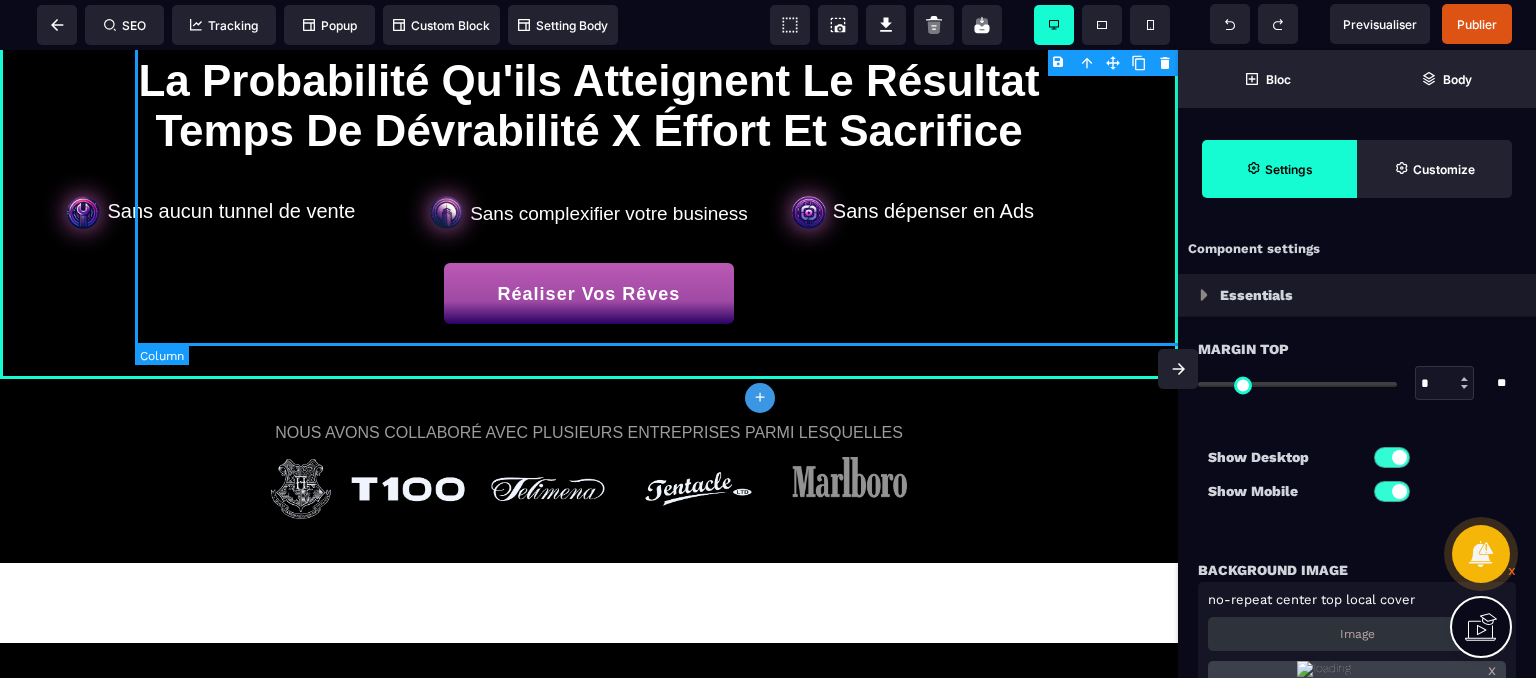 select on "*********" 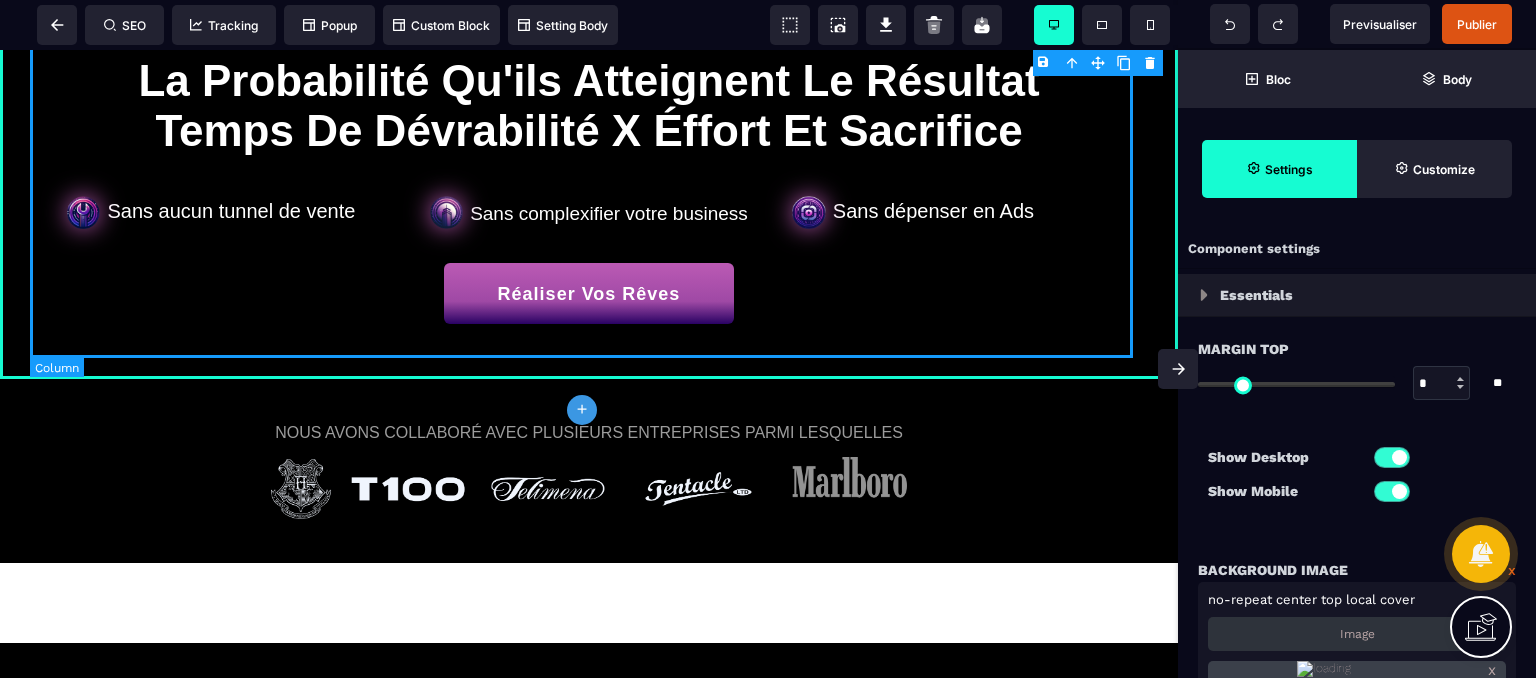 click on "RÉSULTAT DU RÊVE X La Probabilité Qu'ils Atteignent Le Résultat  Temps De Dévrabilité X Éffort Et Sacrifice  Sans aucun tunnel de vente Sans complexifier votre business Sans dépenser en Ads Réaliser Vos Rêves" at bounding box center (589, 135) 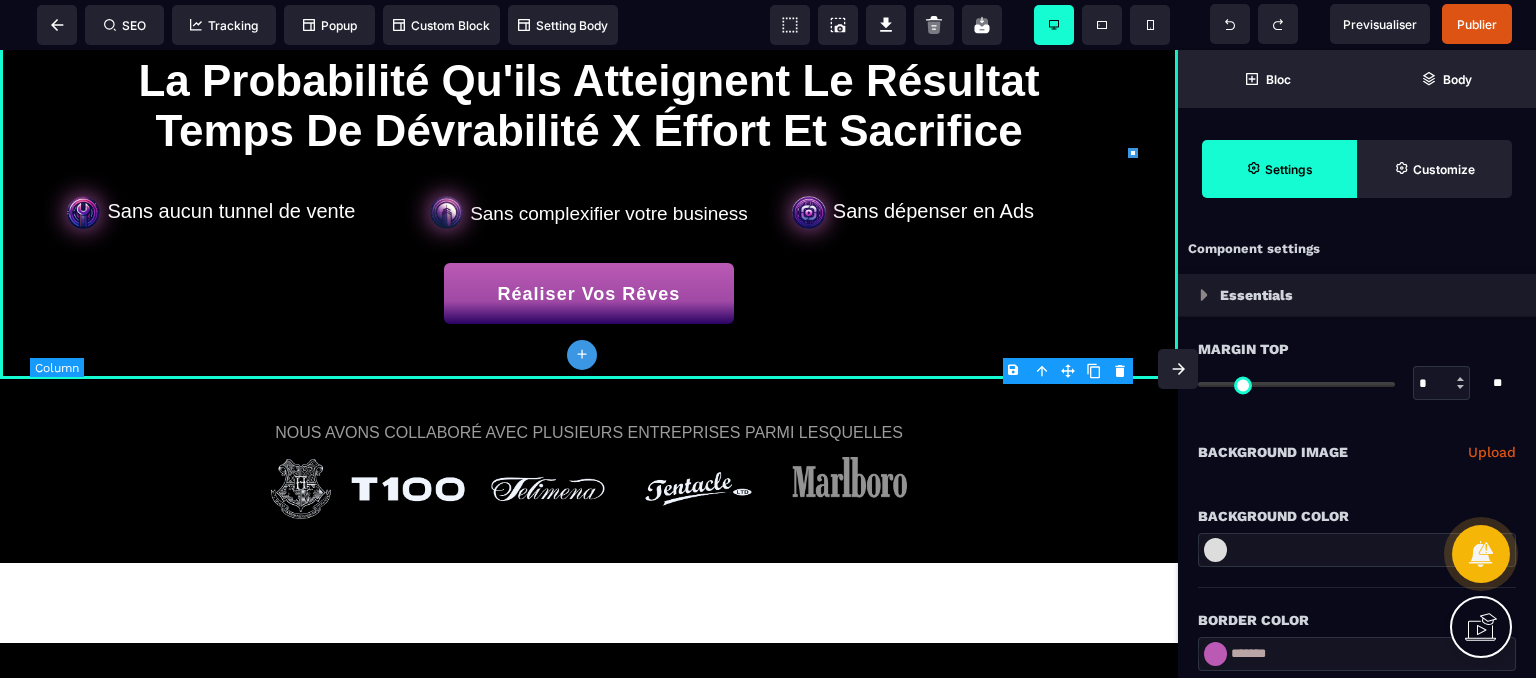 type on "****" 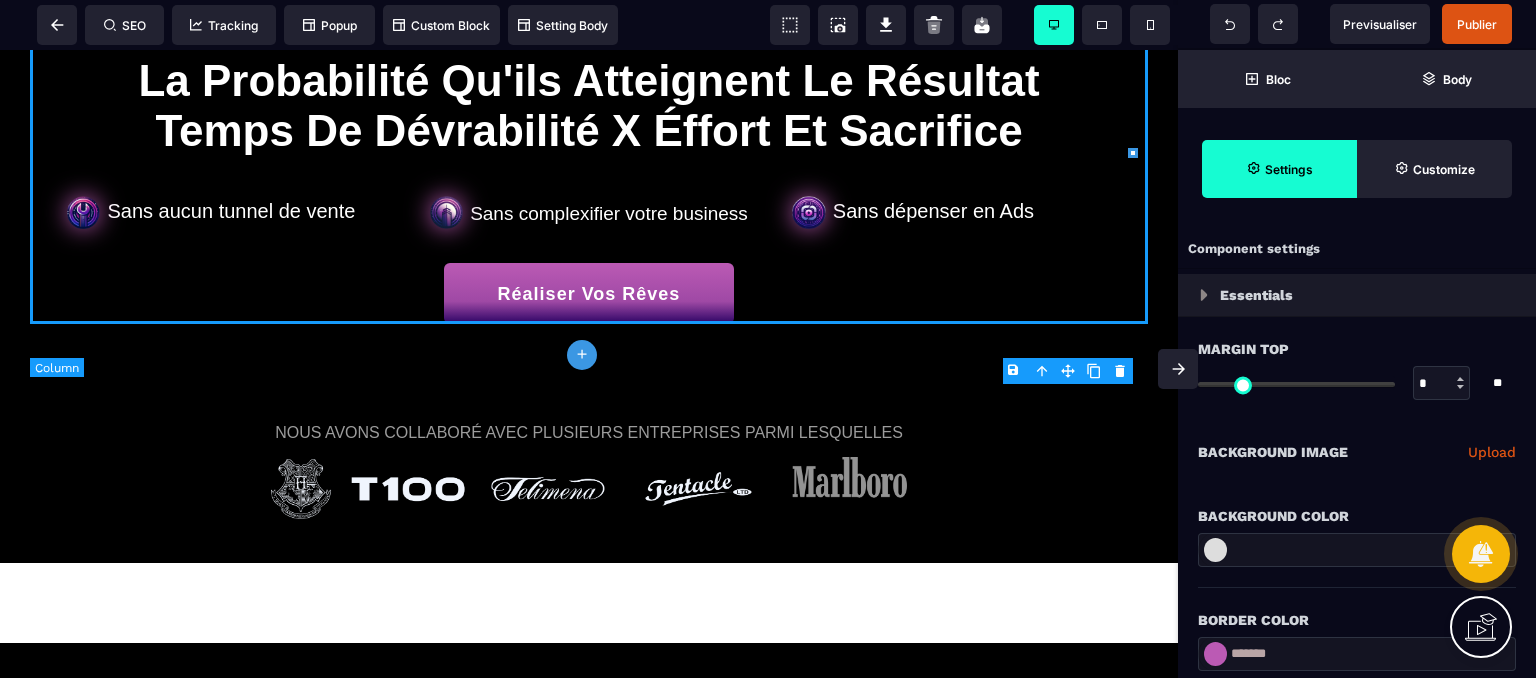 select on "**" 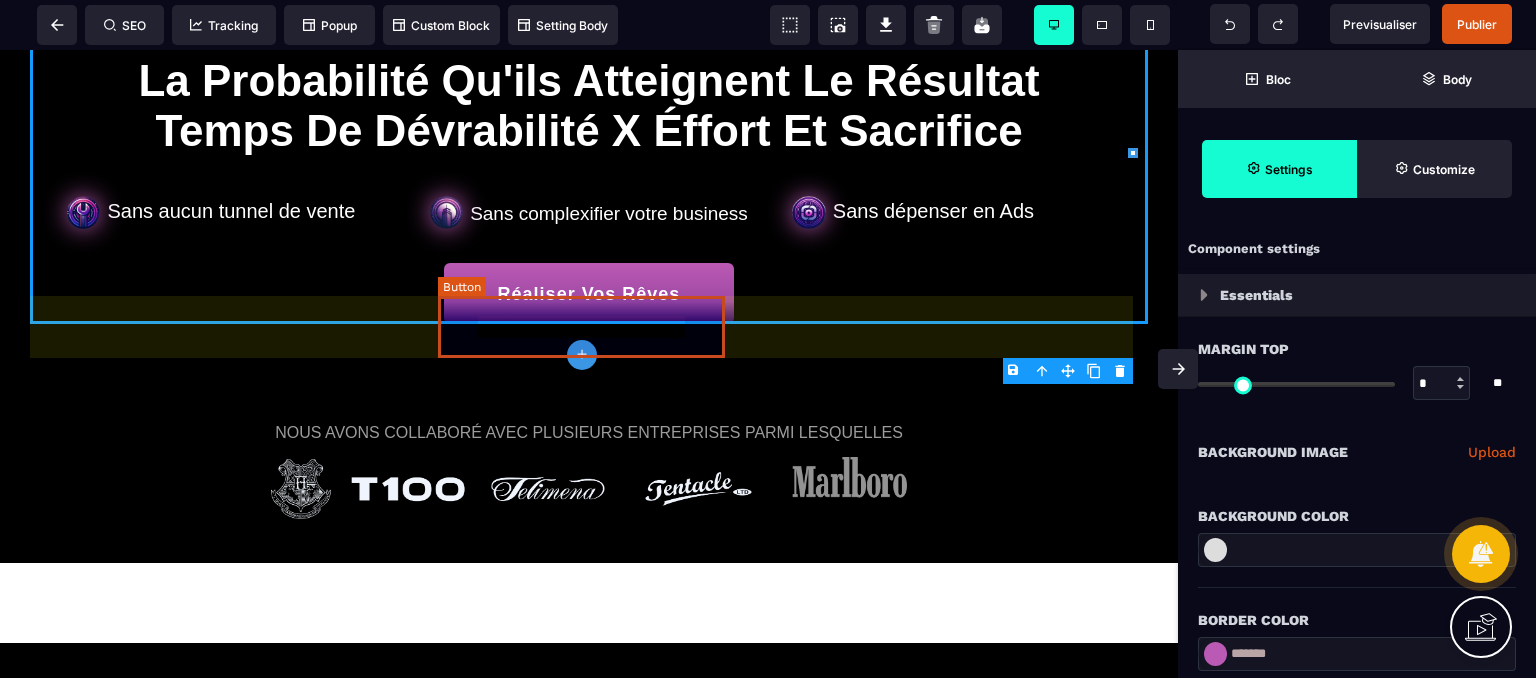 click on "Réaliser Vos Rêves" at bounding box center (587, 295) 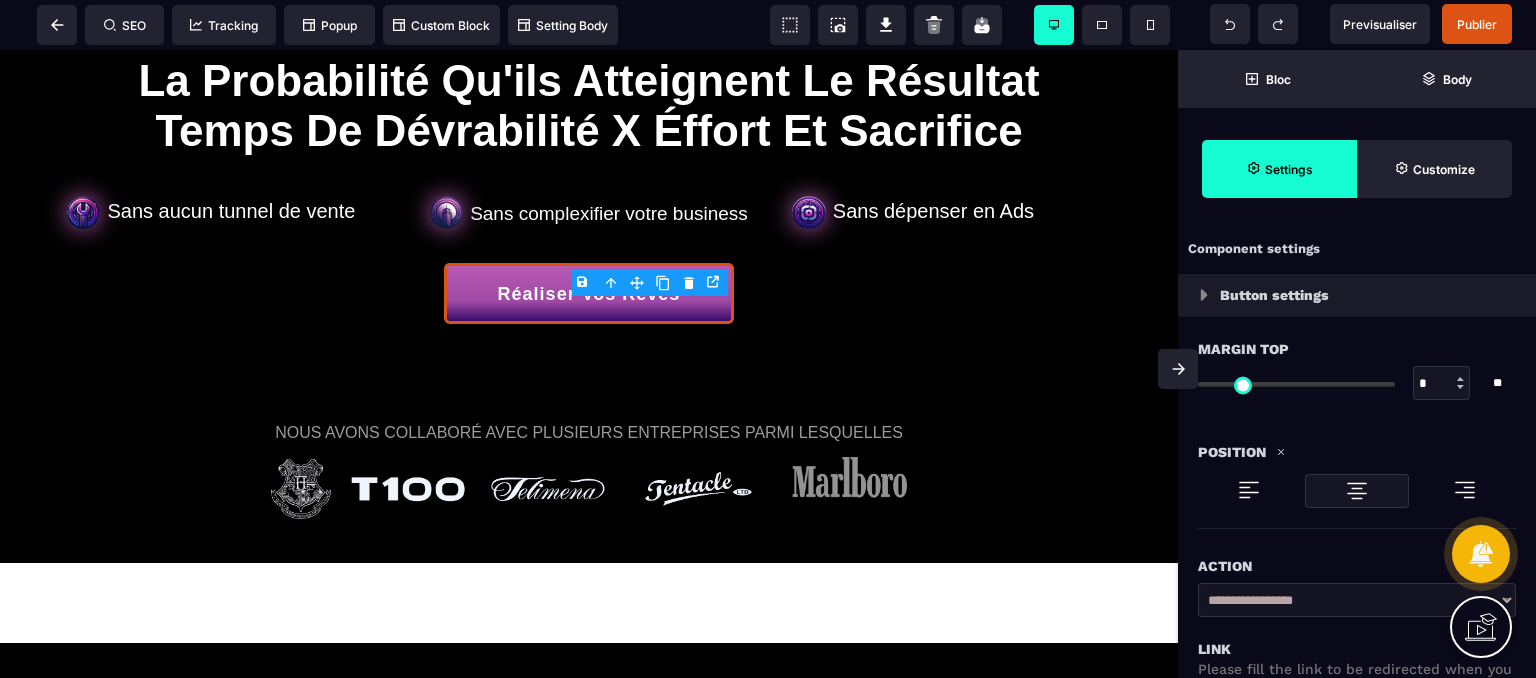 type on "**" 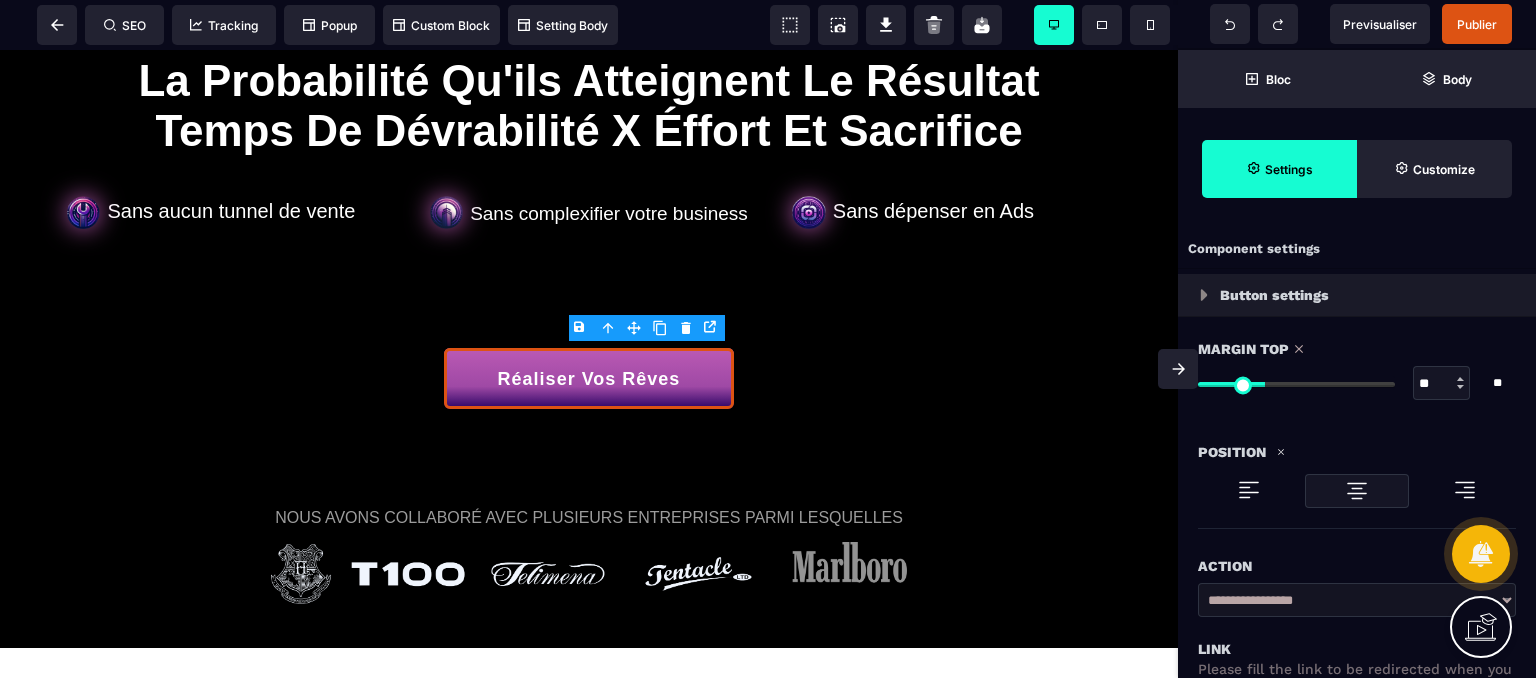 type on "**" 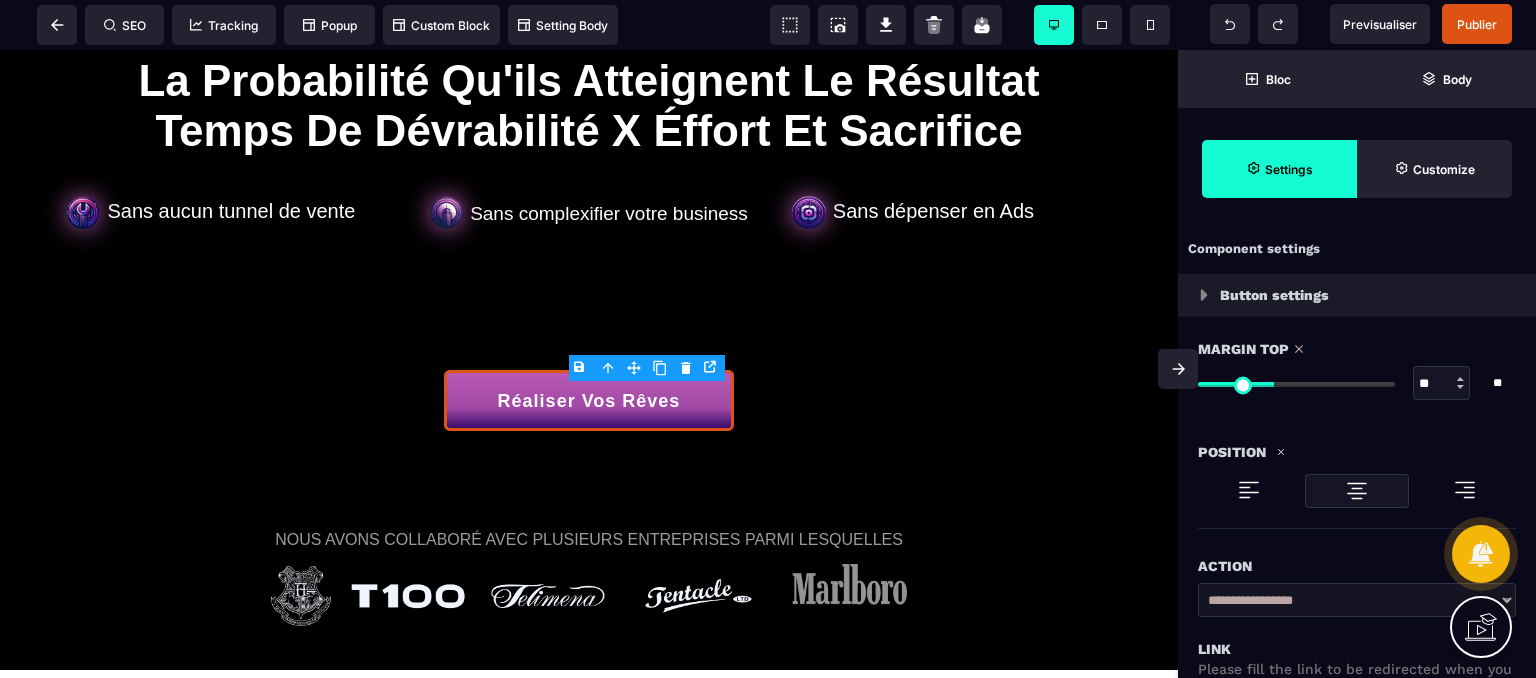 type on "***" 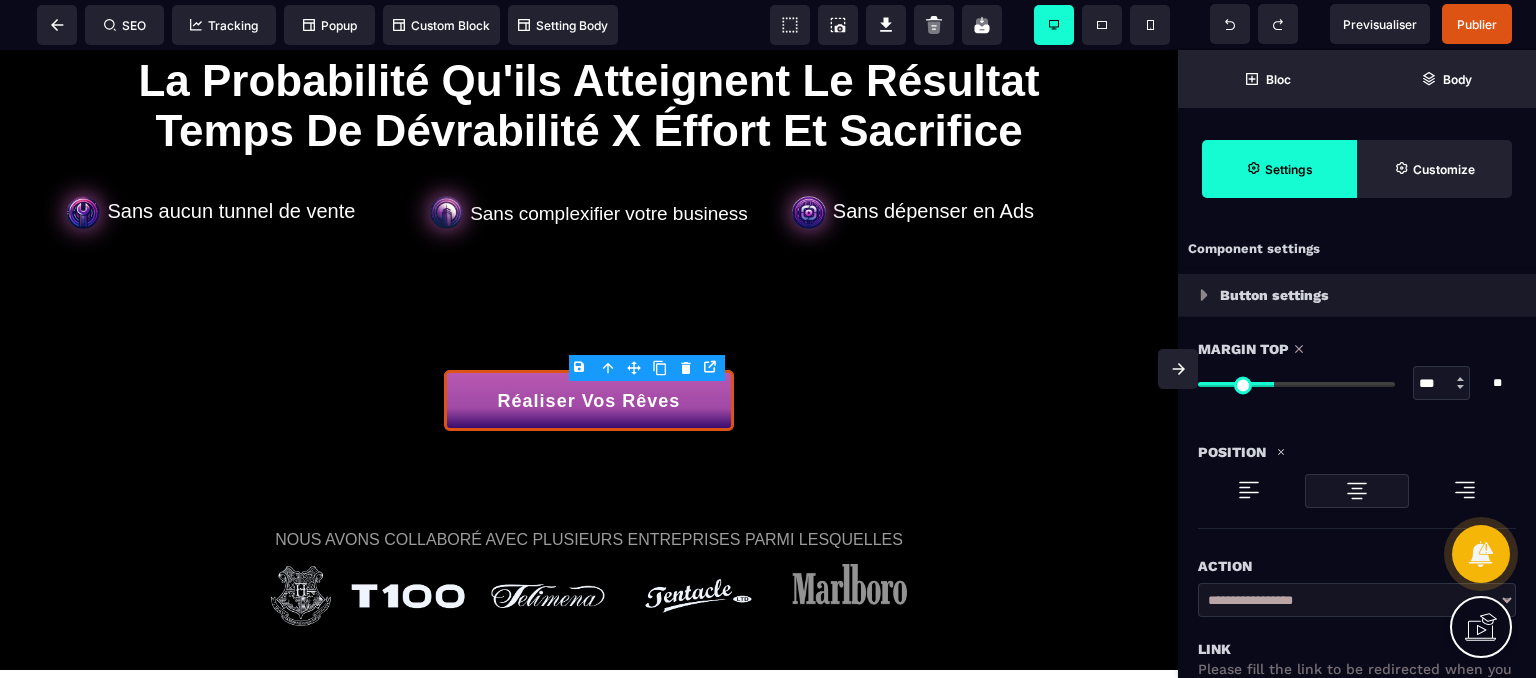 type on "***" 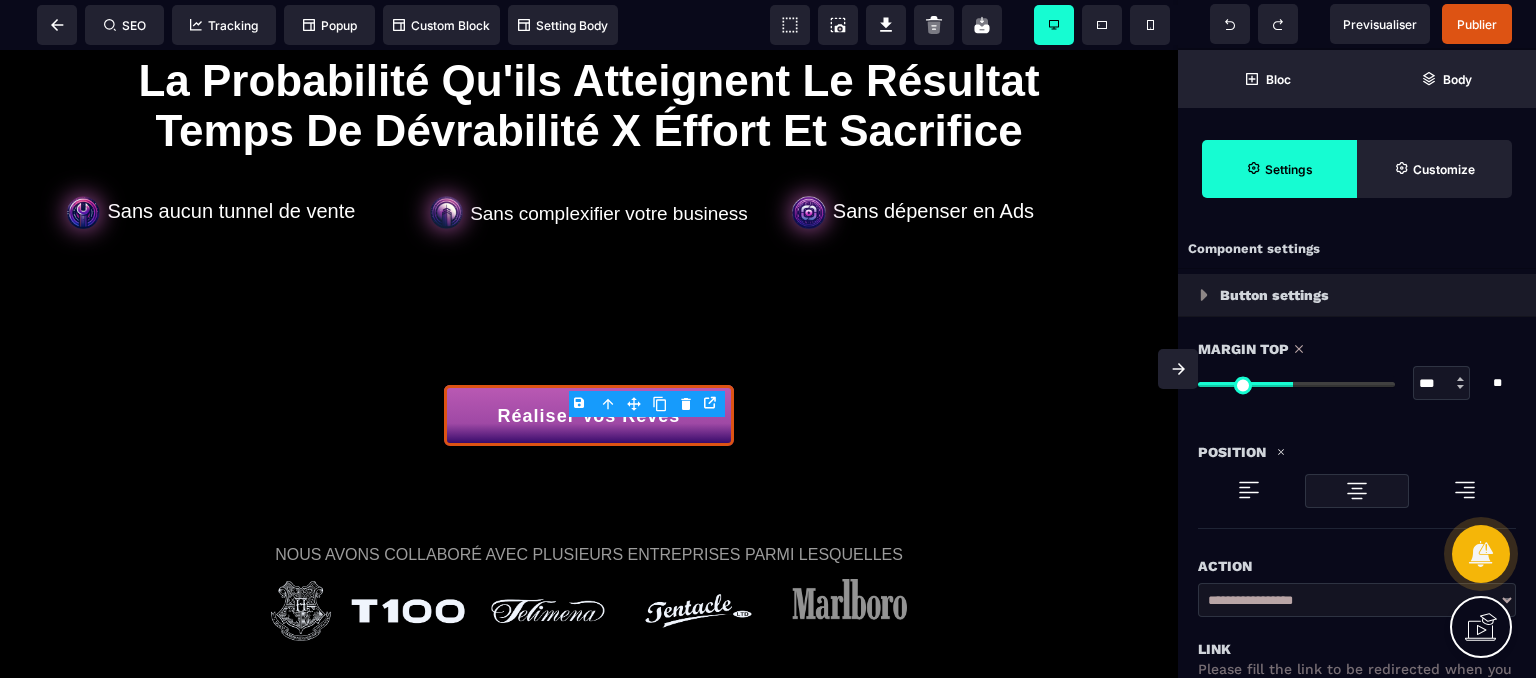 type on "***" 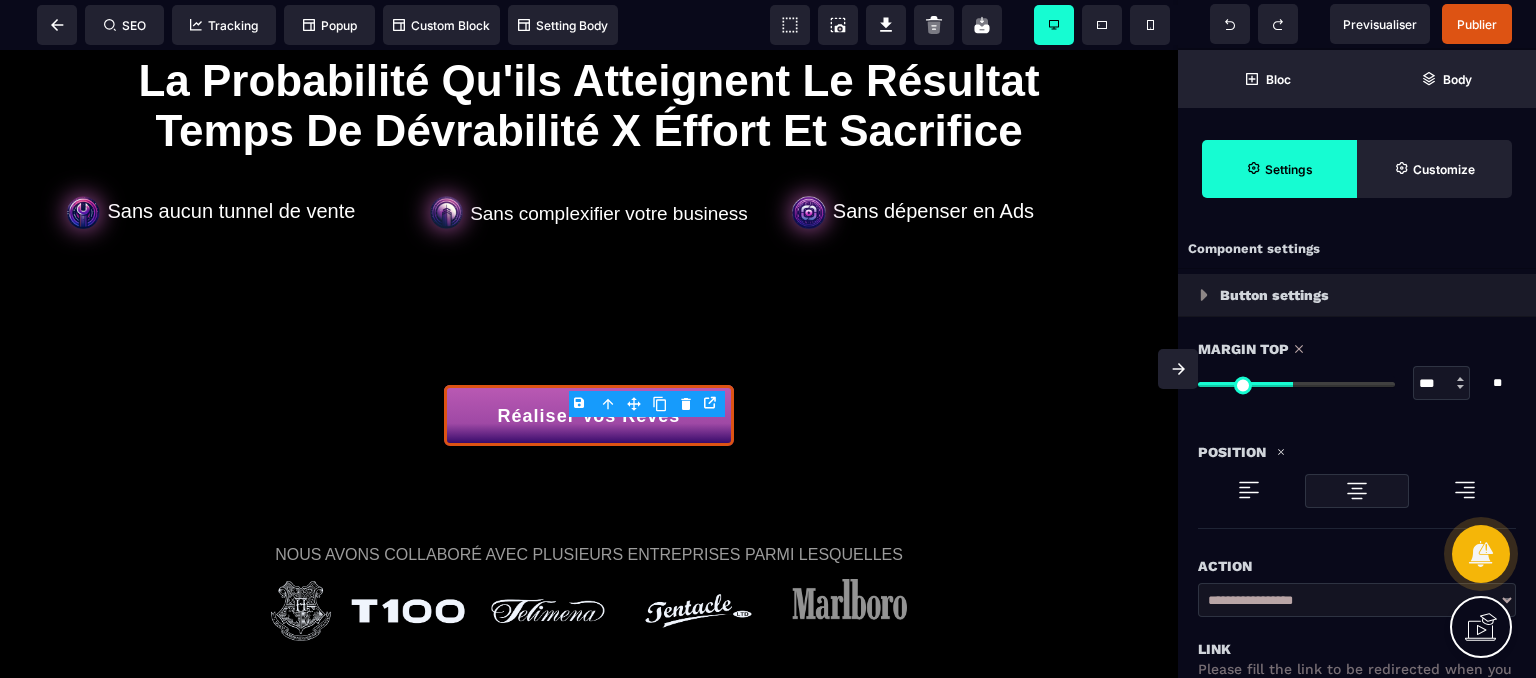 type on "**" 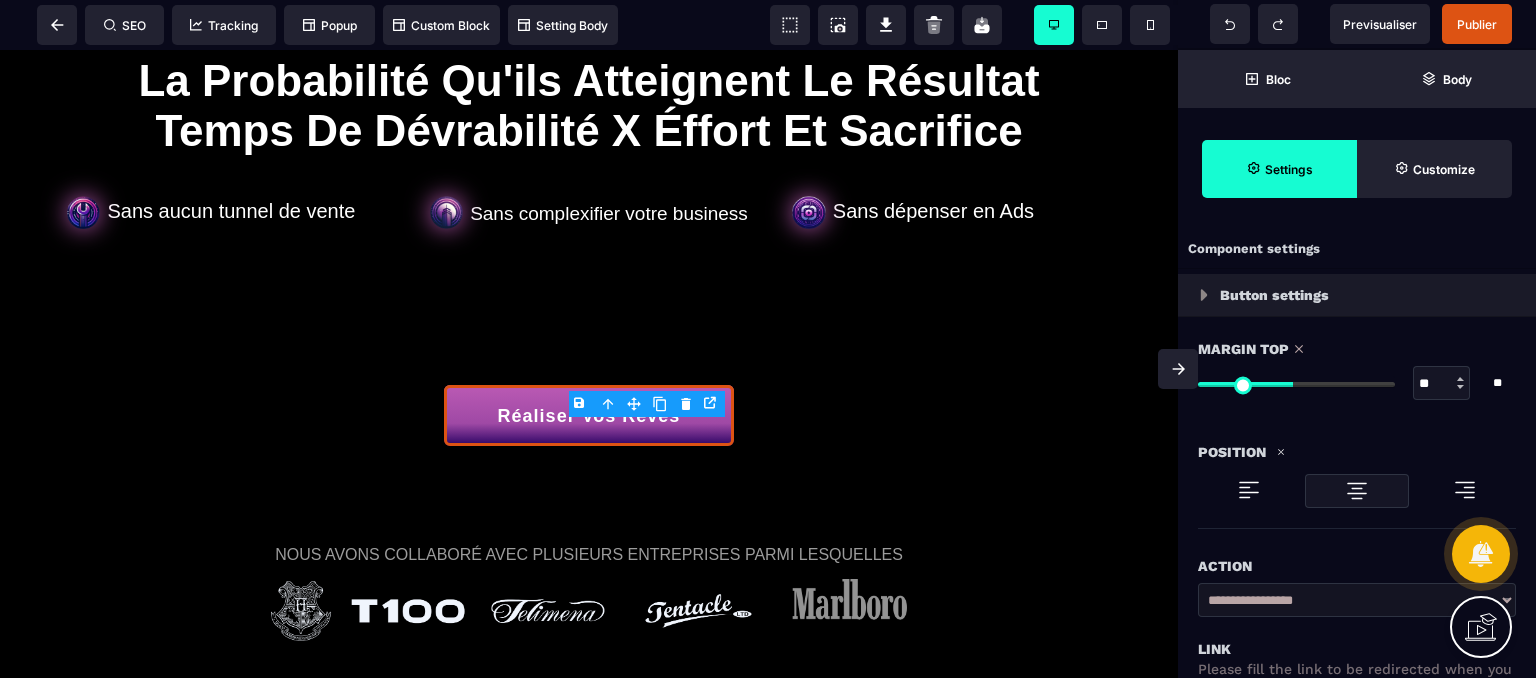 type on "**" 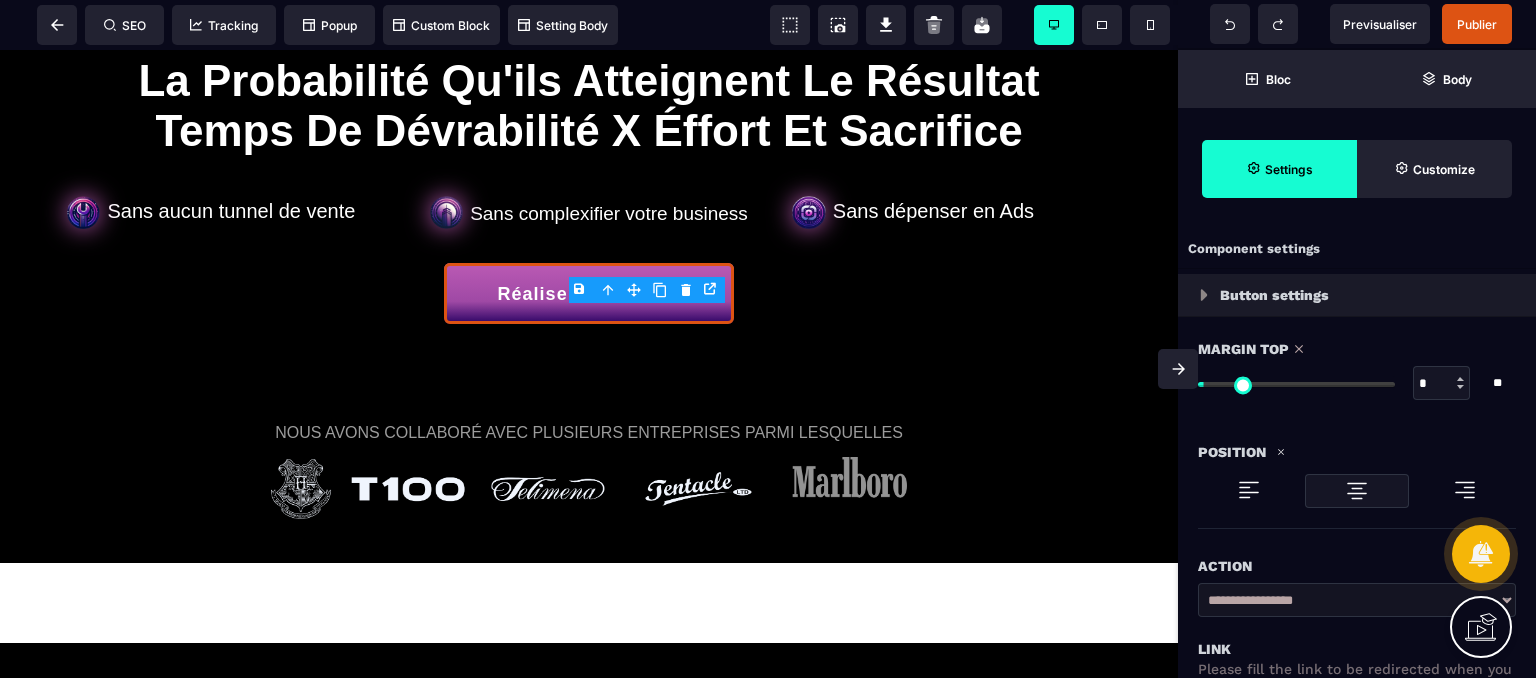 type on "*" 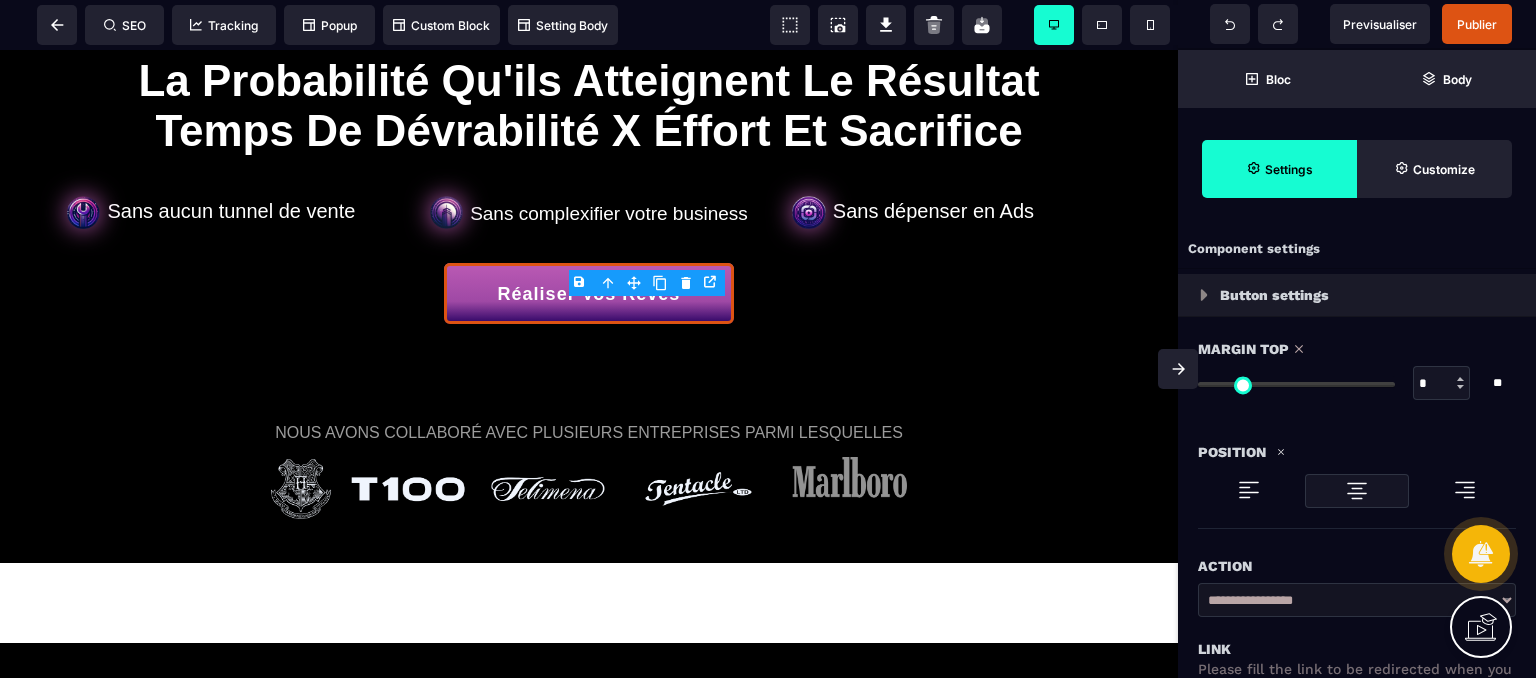 type on "**" 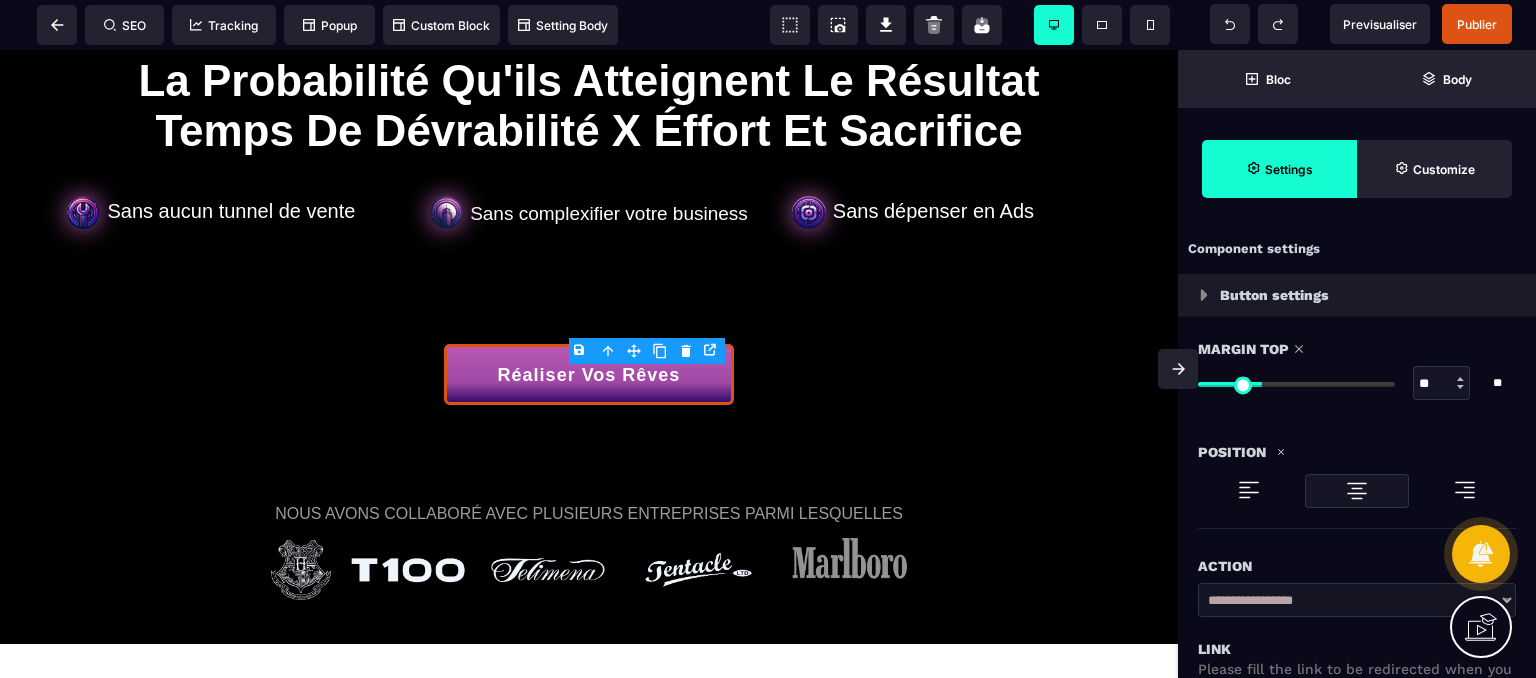 type on "**" 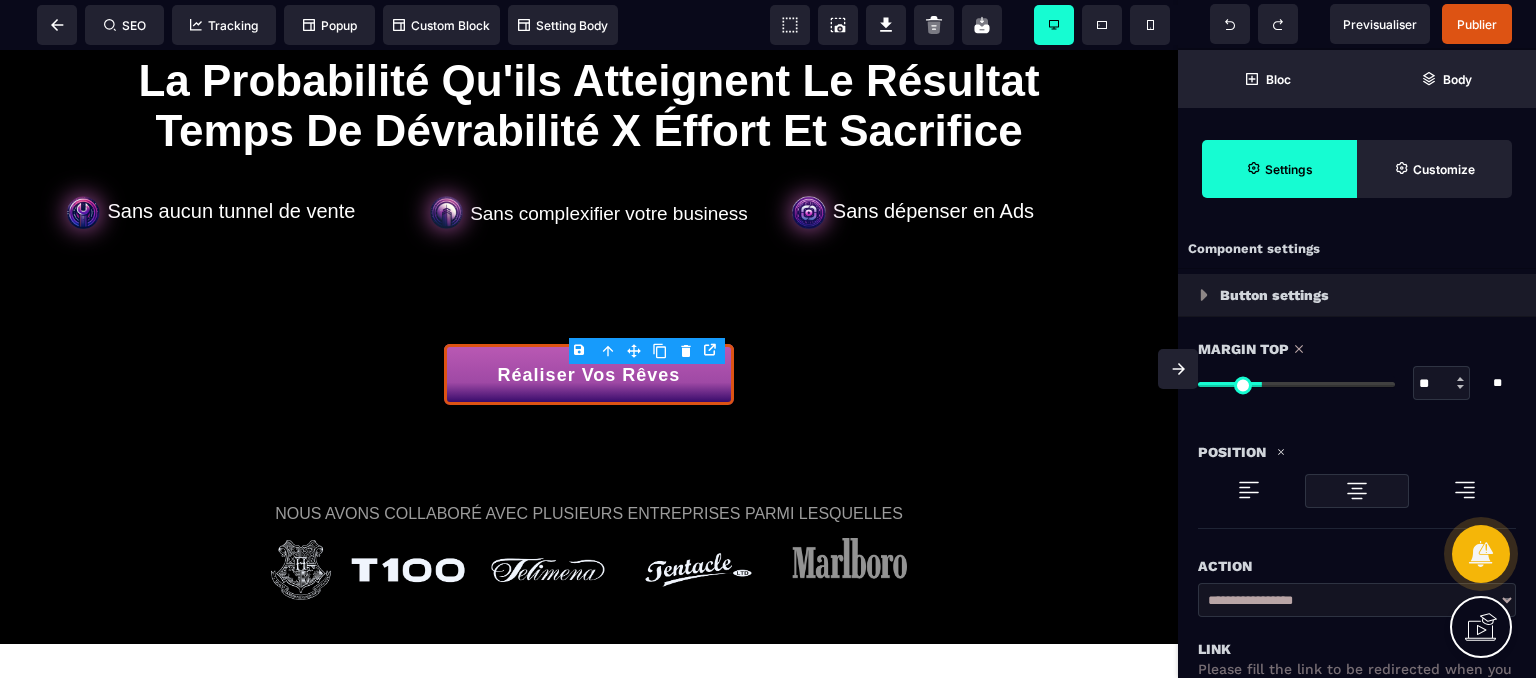 type on "**" 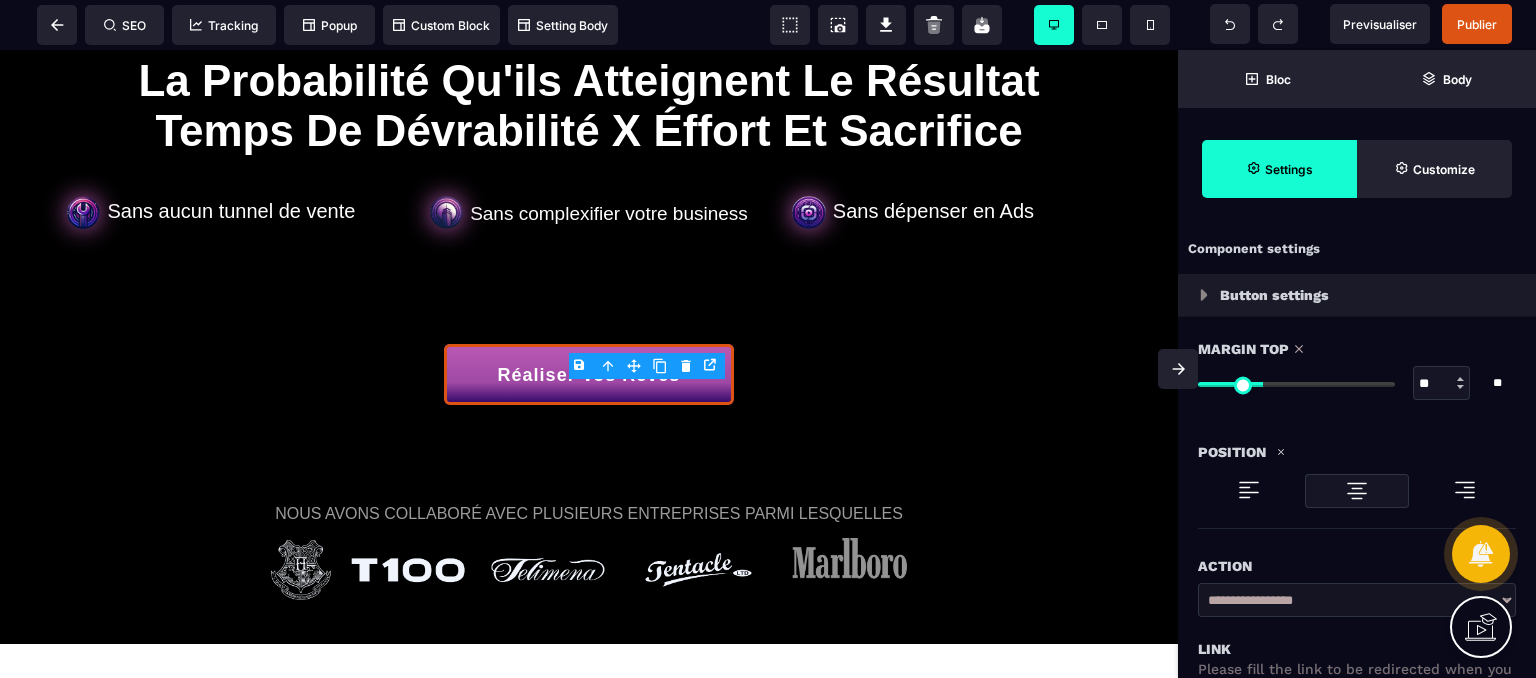 type on "**" 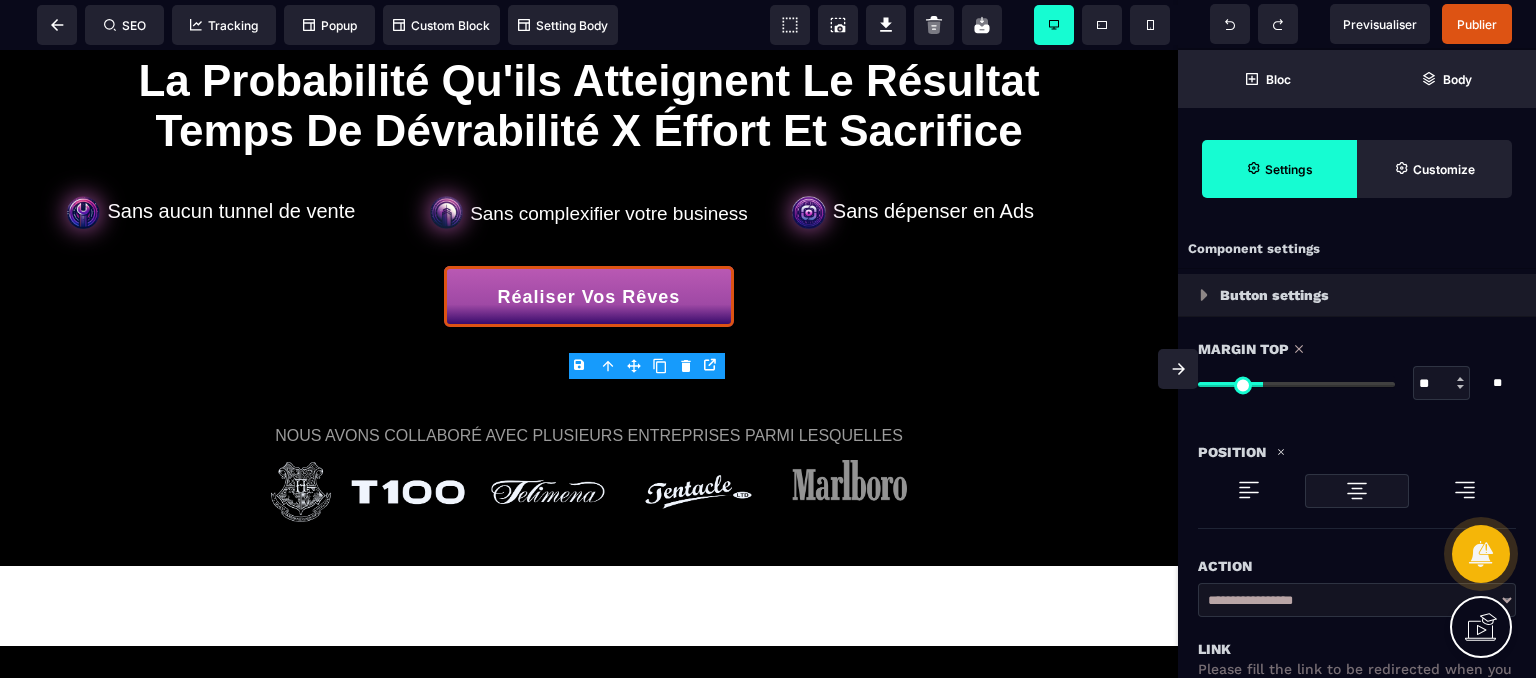 type on "*" 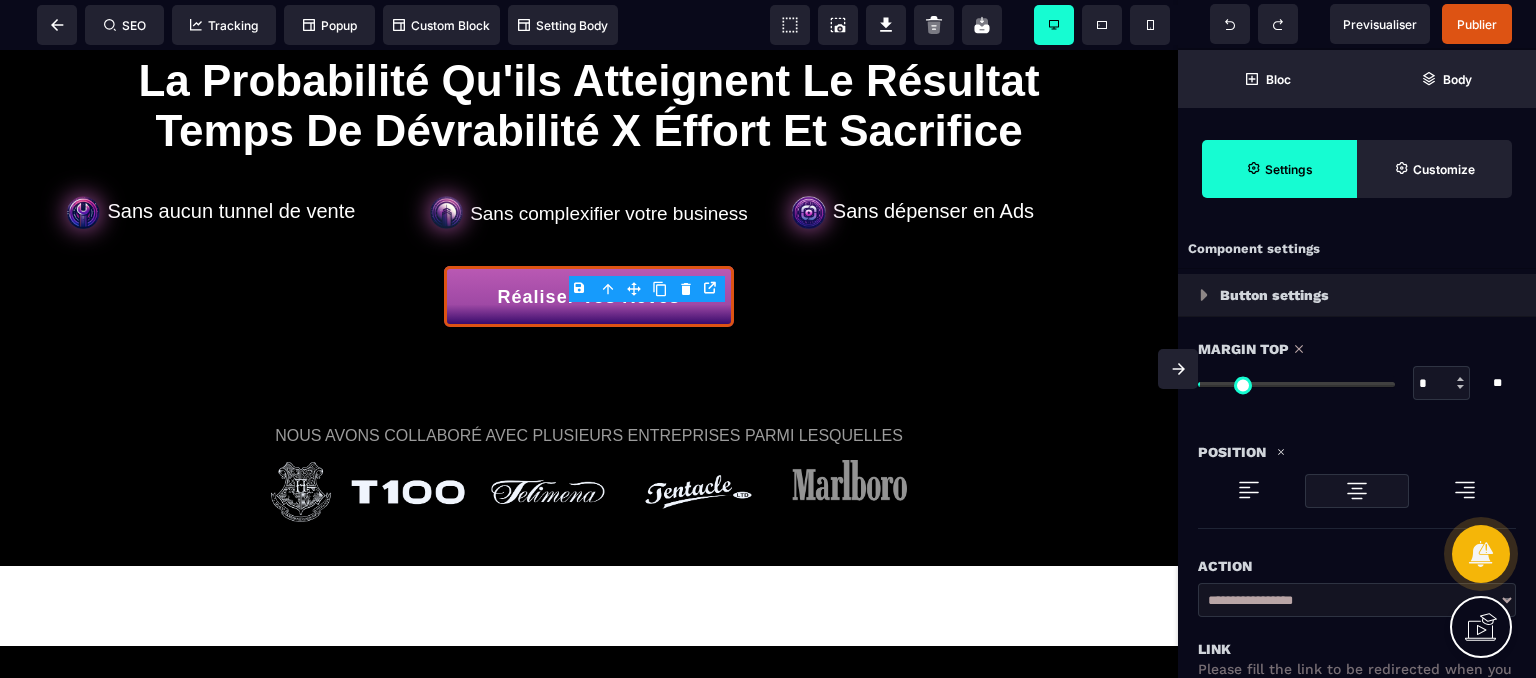 type on "*" 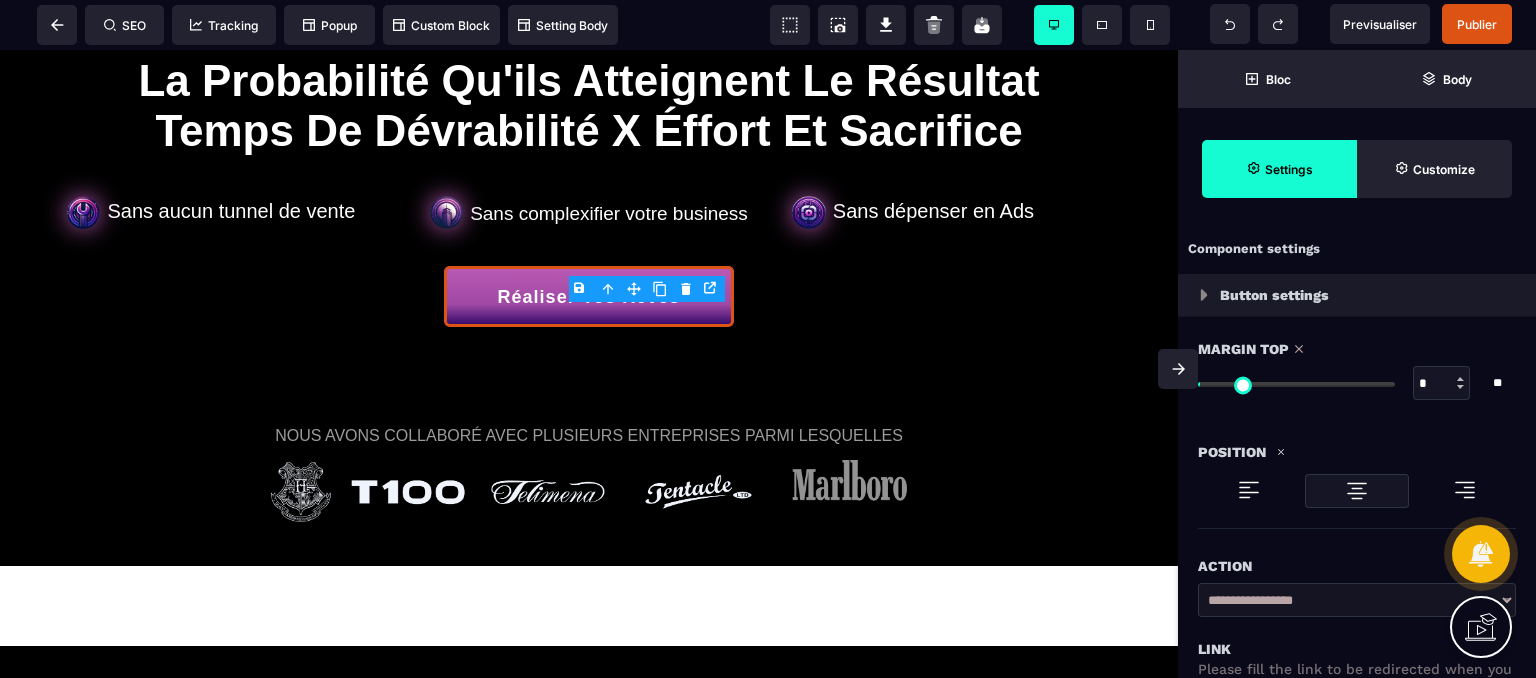 drag, startPoint x: 1208, startPoint y: 385, endPoint x: 1205, endPoint y: 407, distance: 22.203604 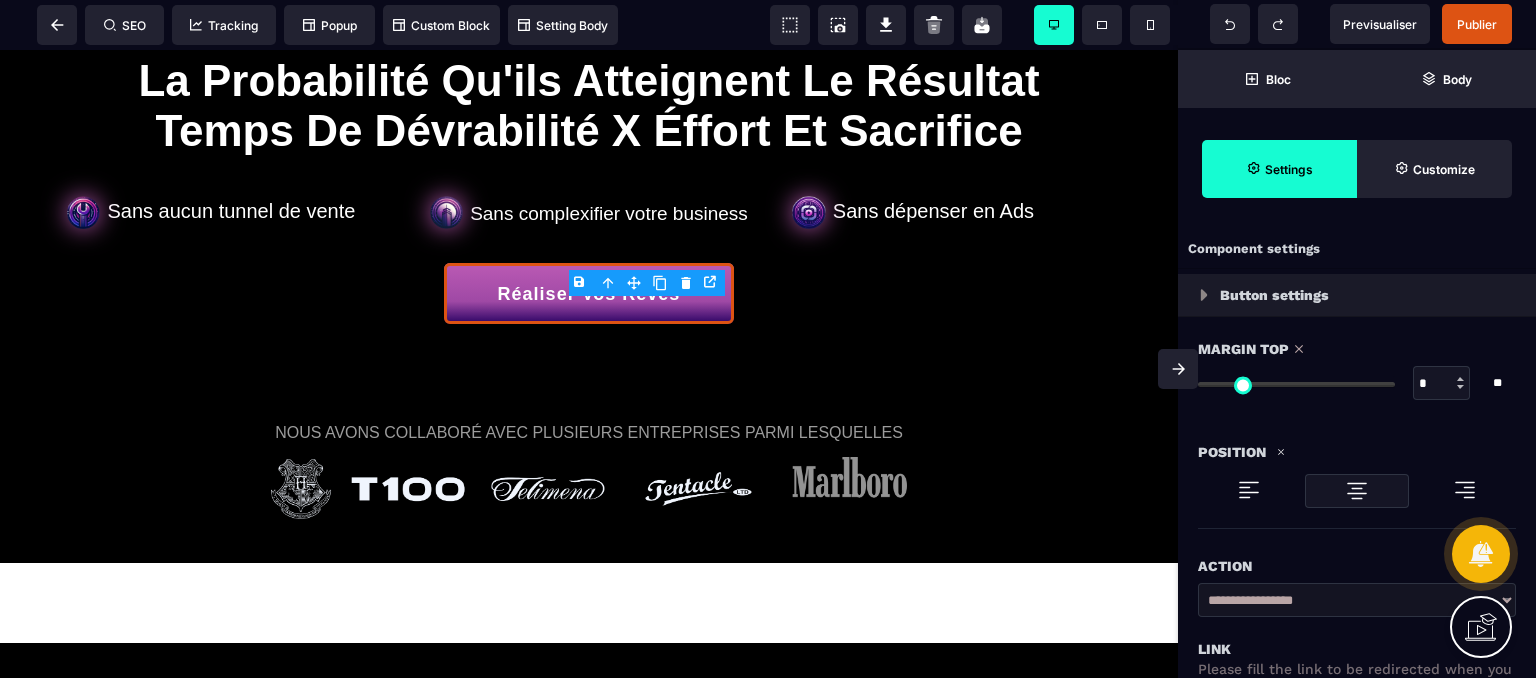 click at bounding box center (1249, 490) 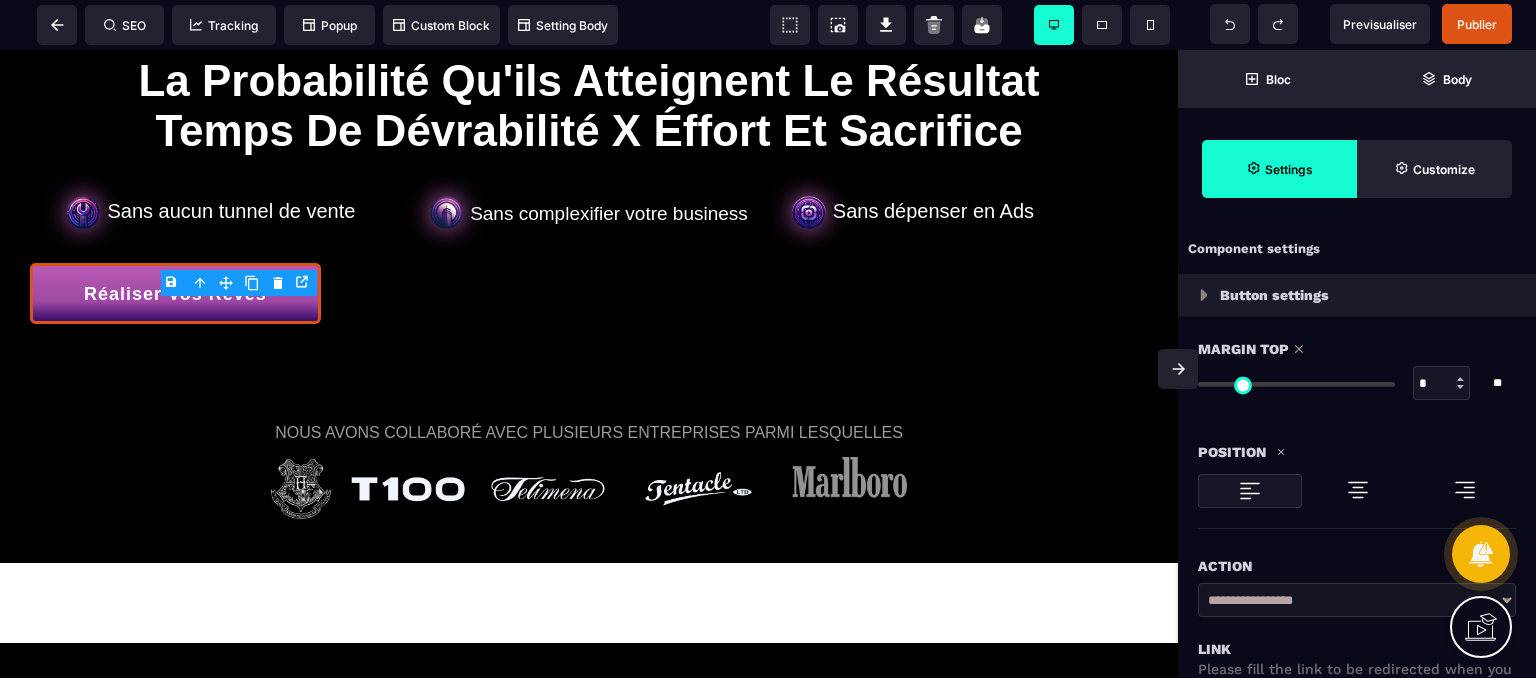 click at bounding box center (1358, 490) 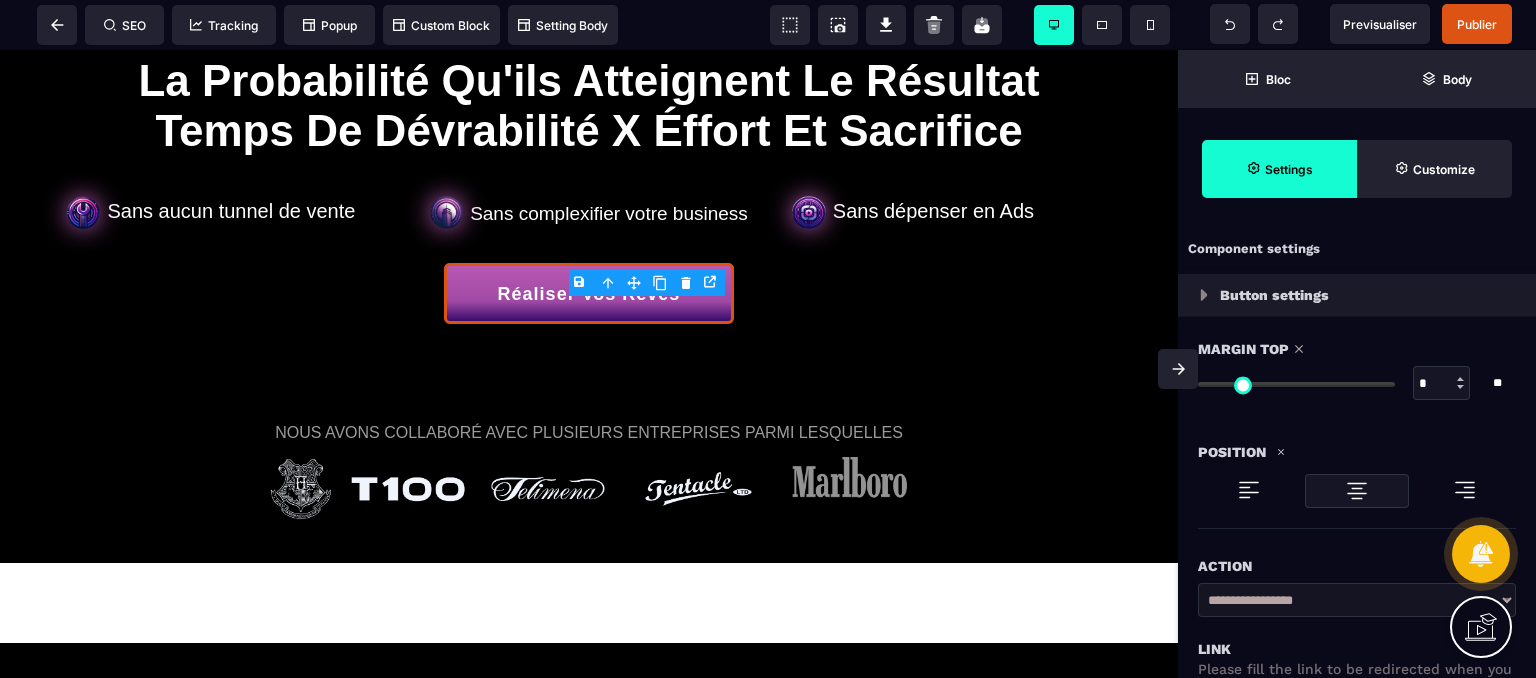 click at bounding box center [1465, 490] 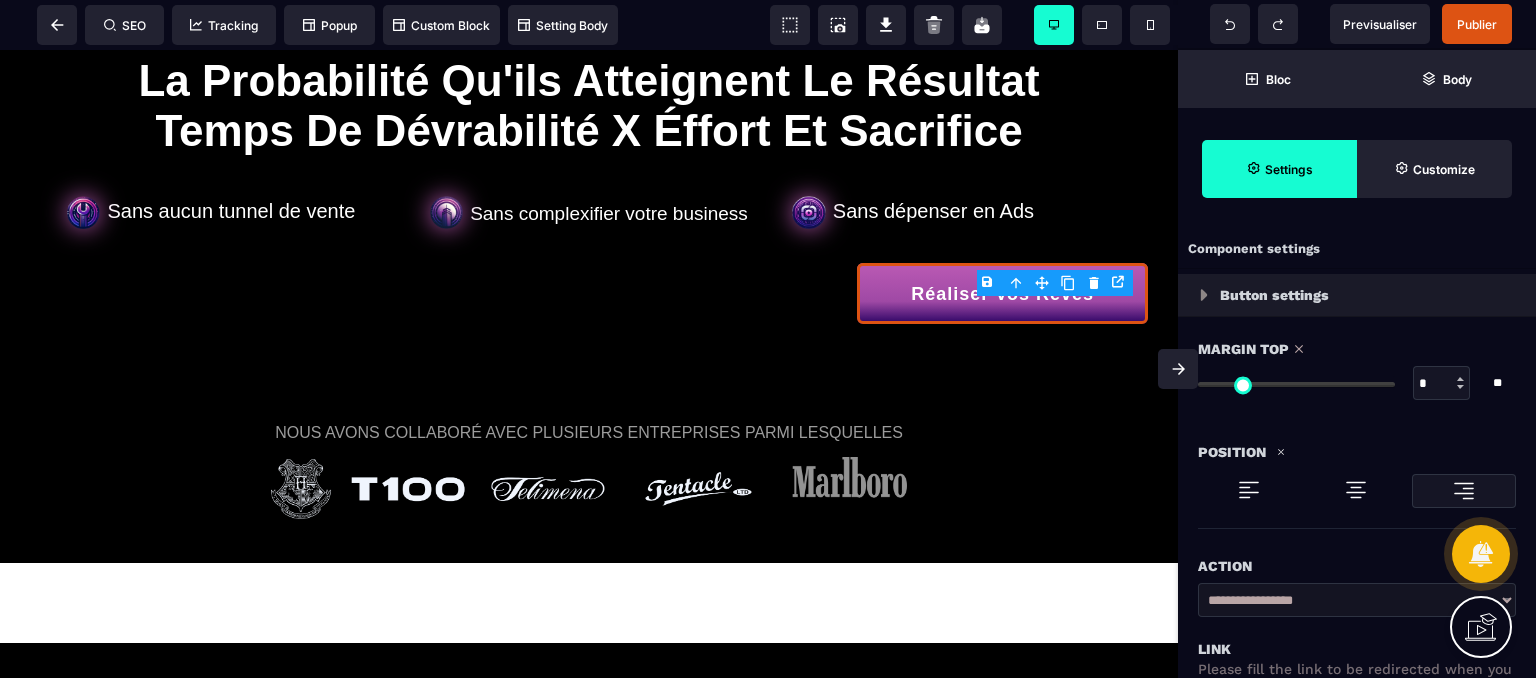 click at bounding box center (1356, 490) 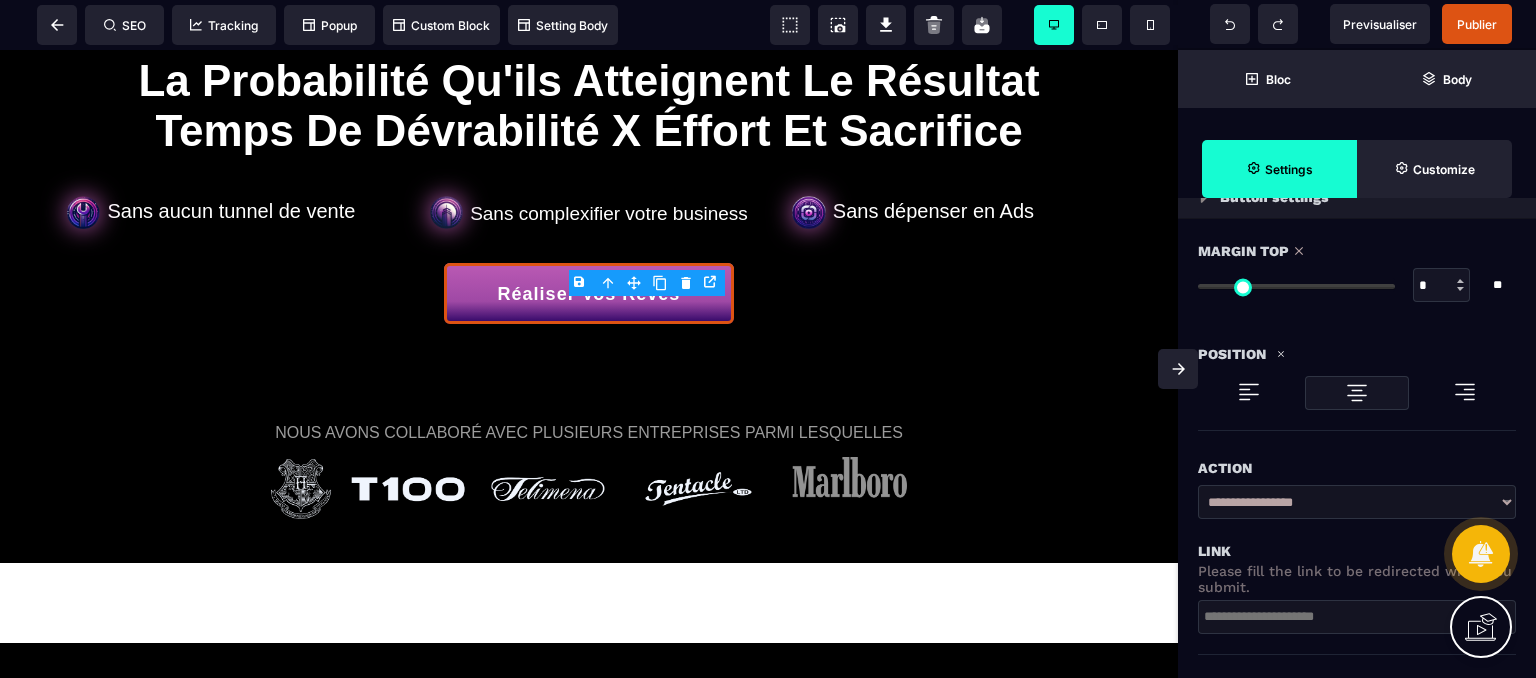 scroll, scrollTop: 272, scrollLeft: 0, axis: vertical 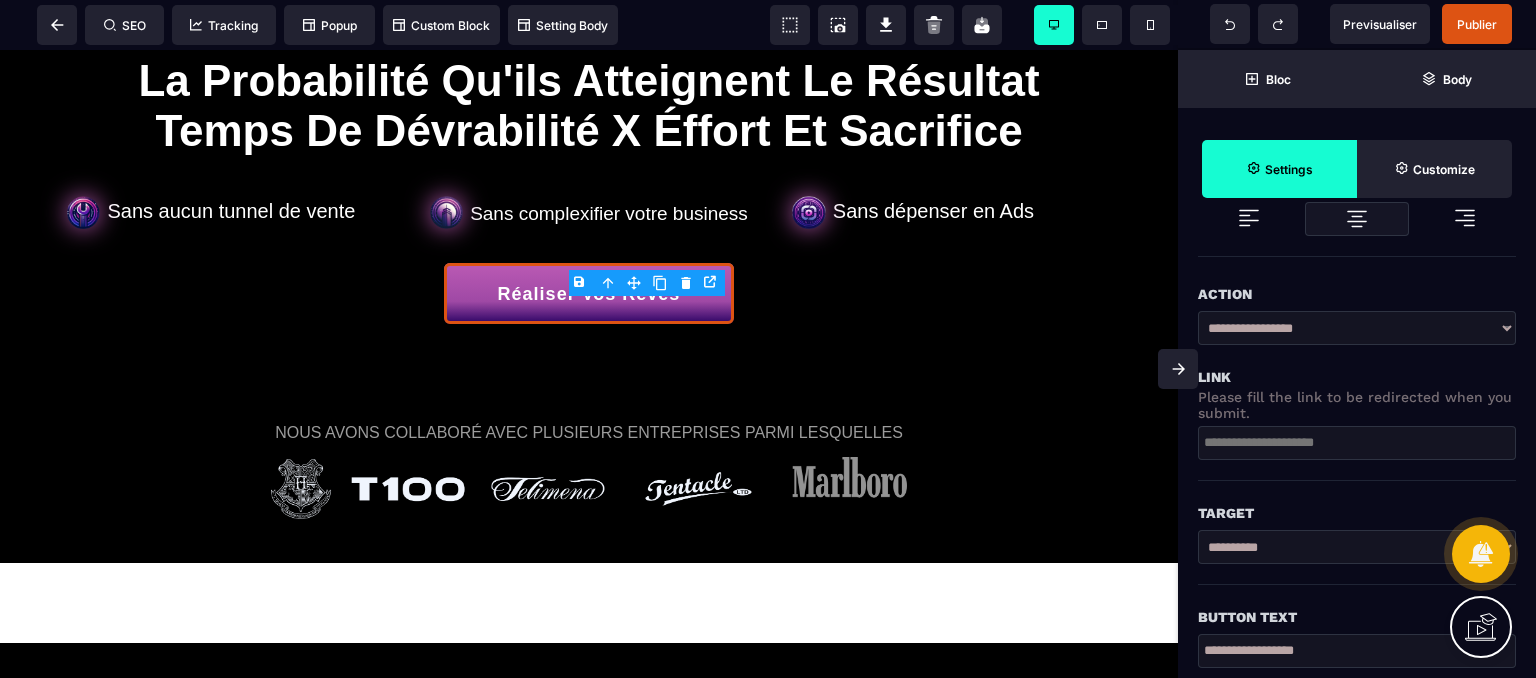 click on "**********" at bounding box center (1357, 328) 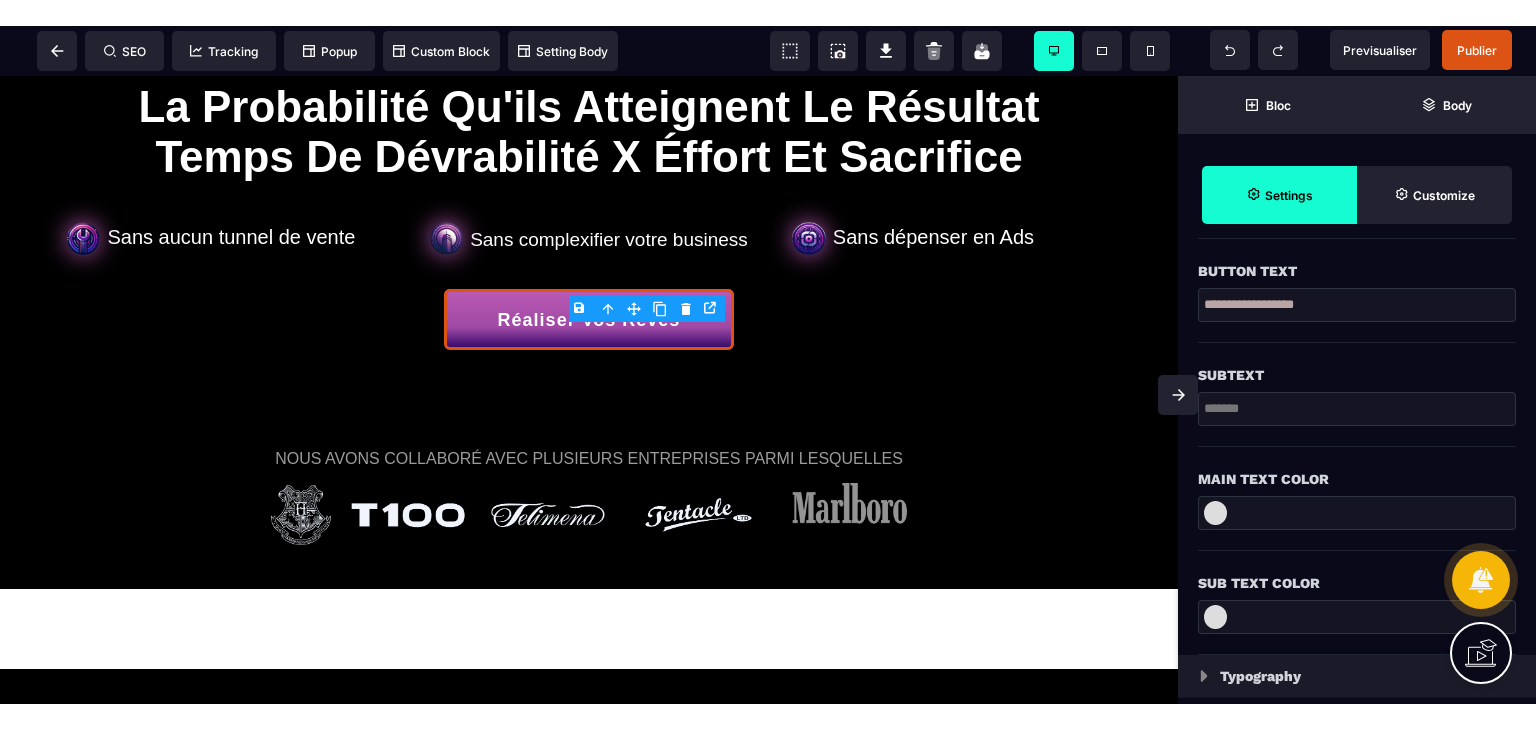 scroll, scrollTop: 652, scrollLeft: 0, axis: vertical 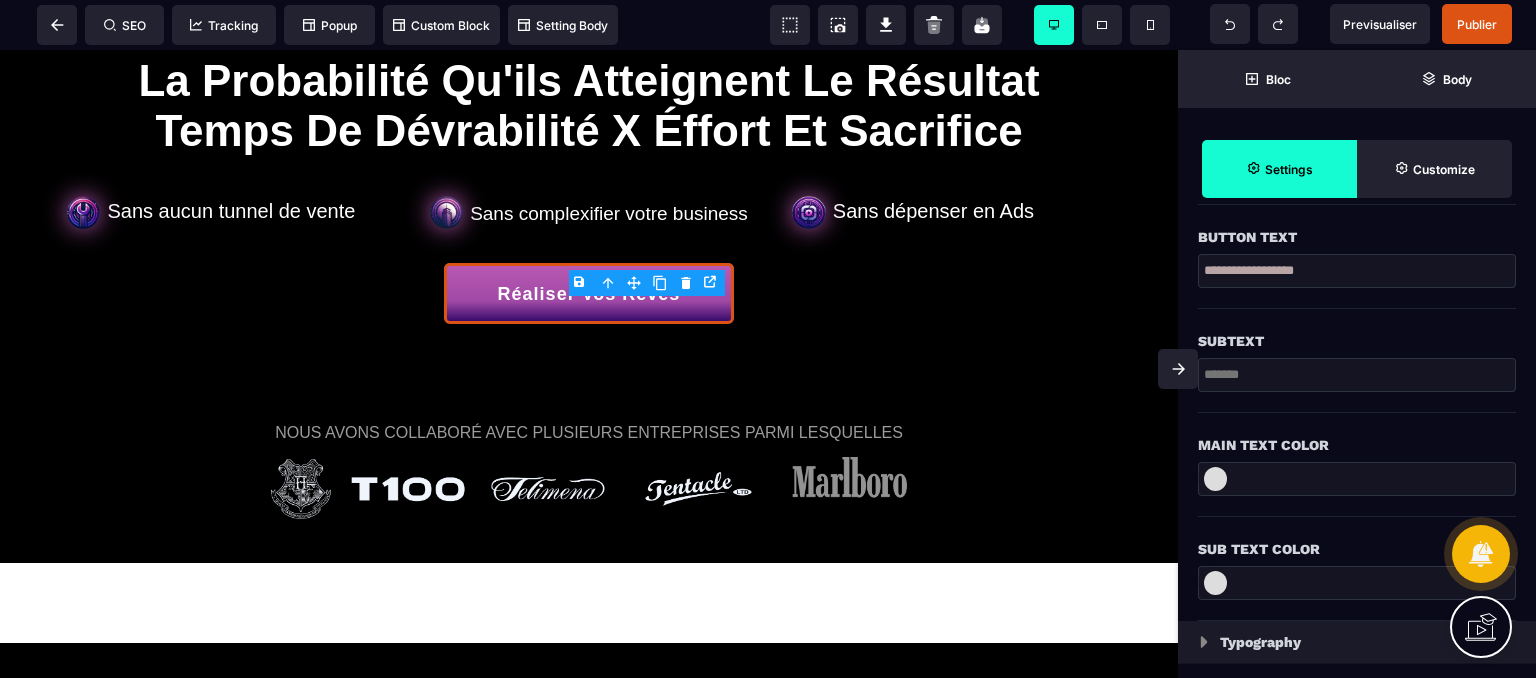 click 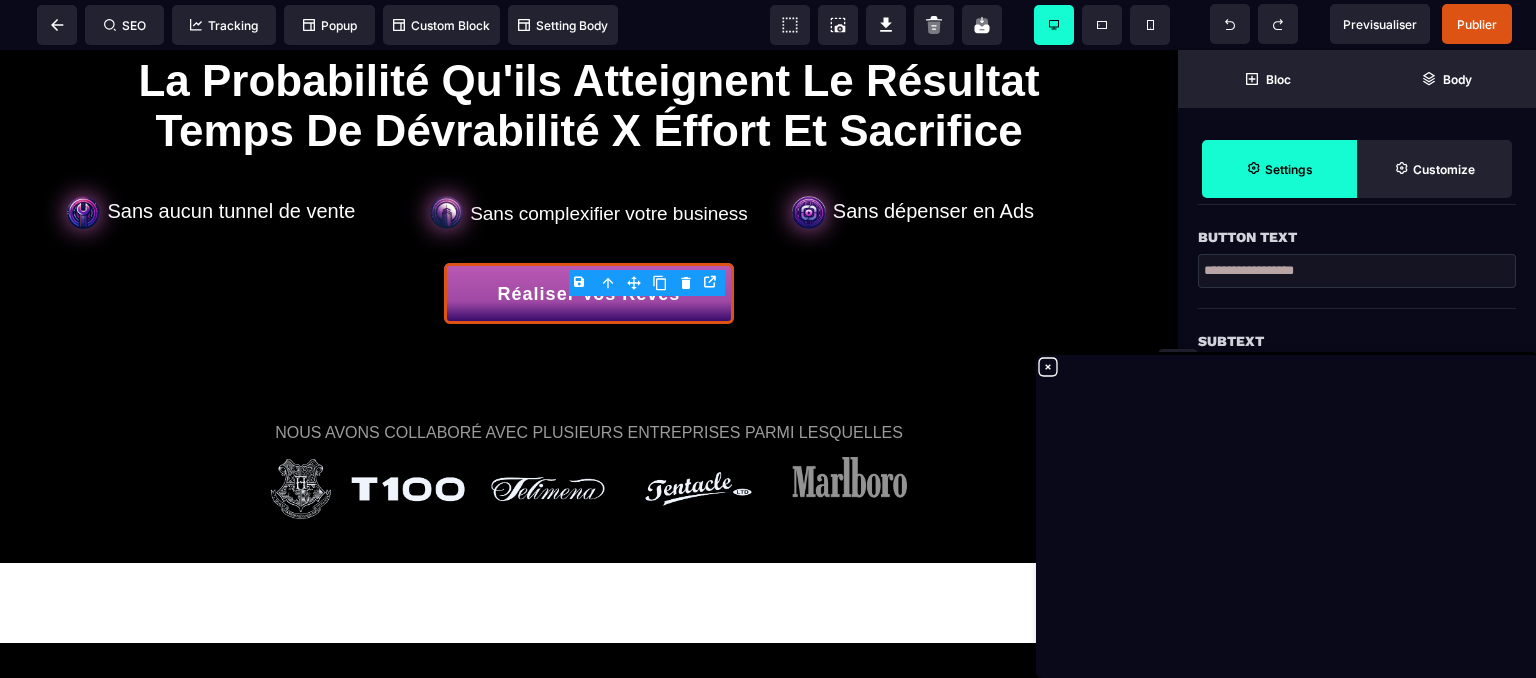 click 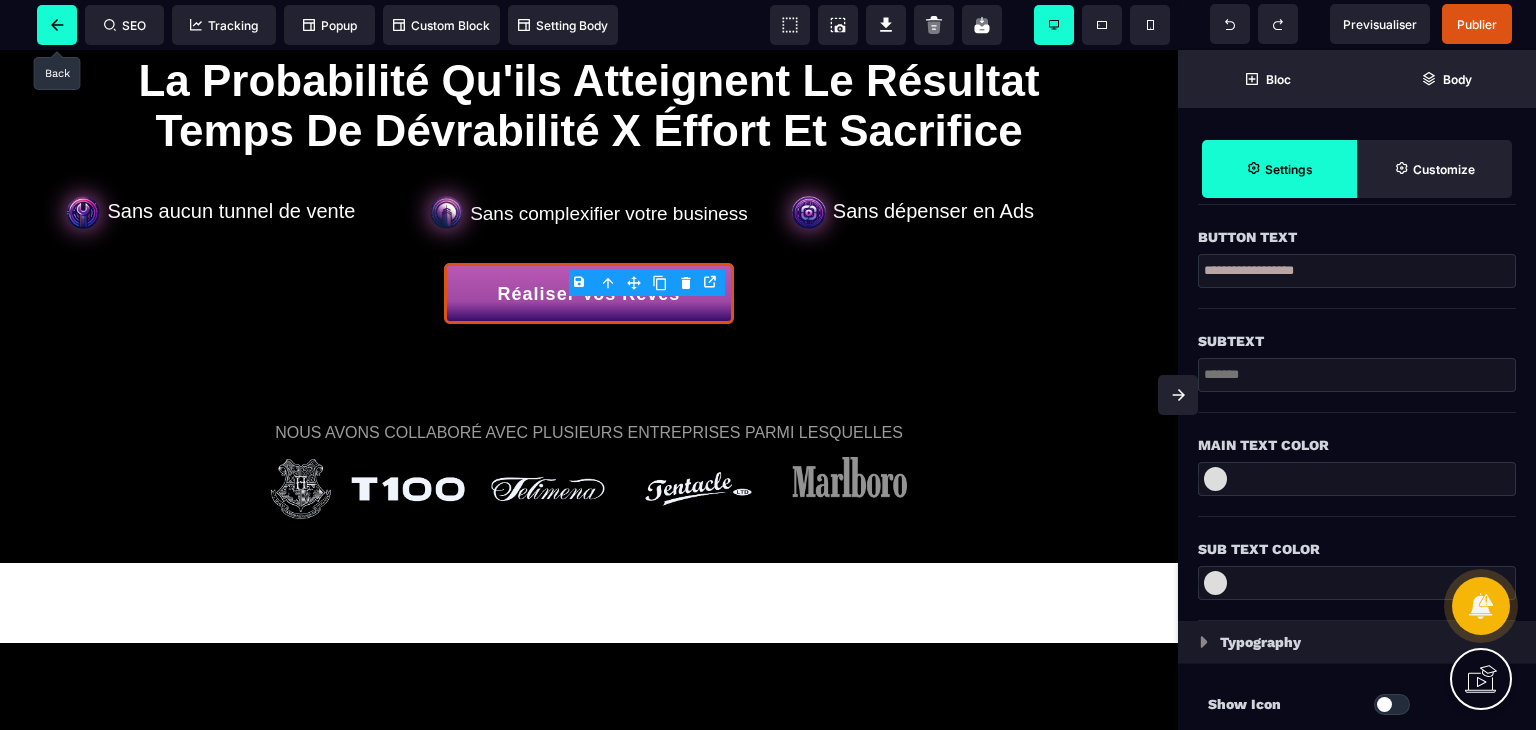 click 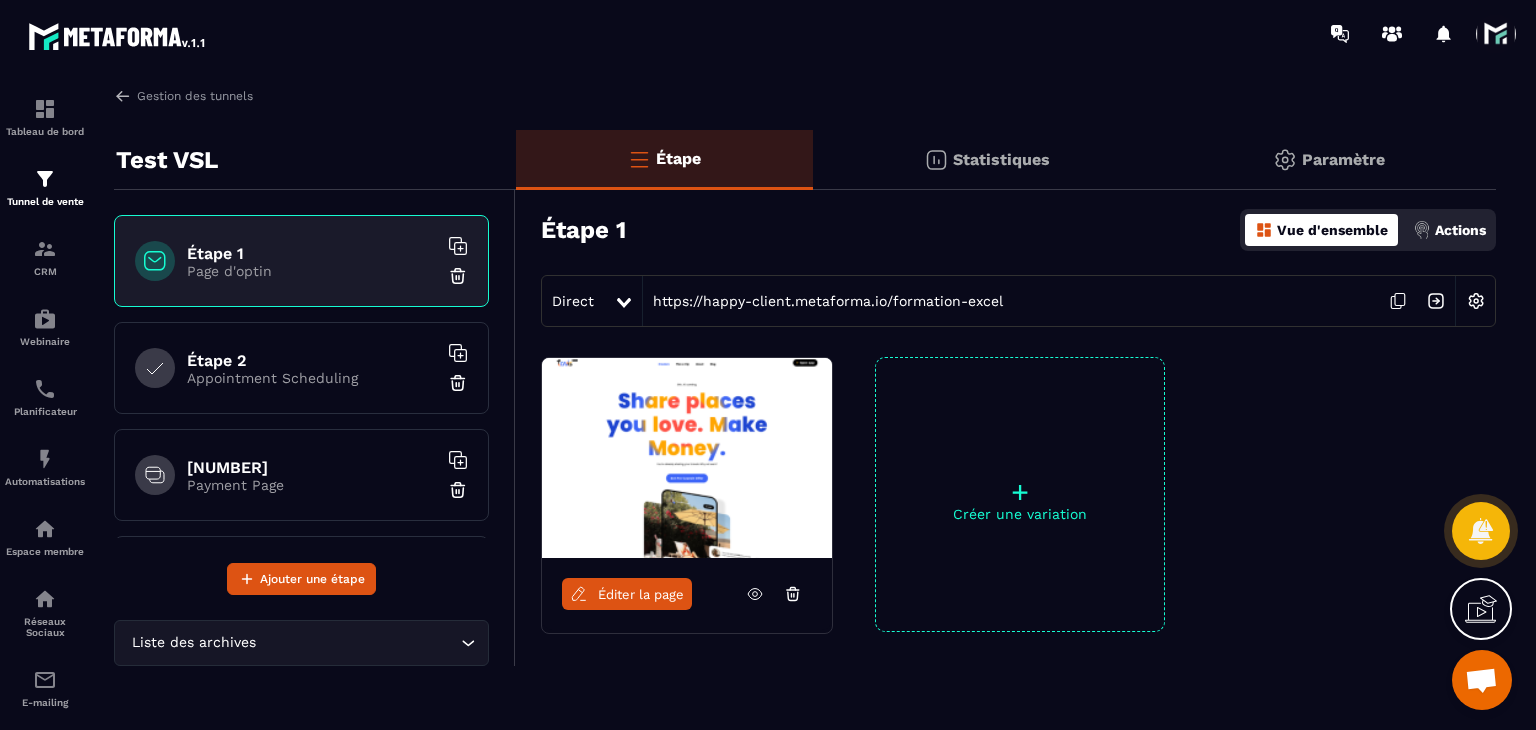 click at bounding box center (1496, 34) 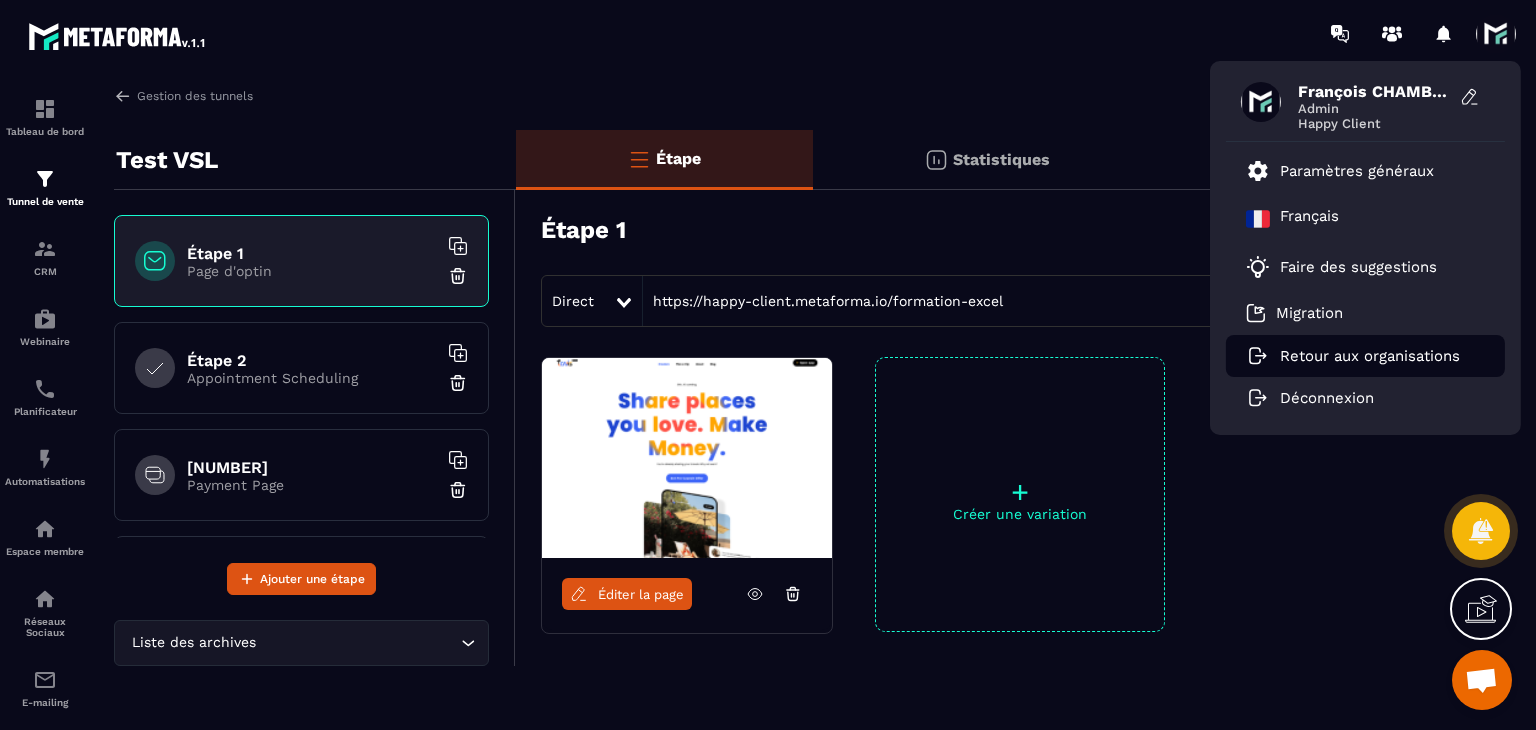 click on "Retour aux organisations" at bounding box center (1370, 356) 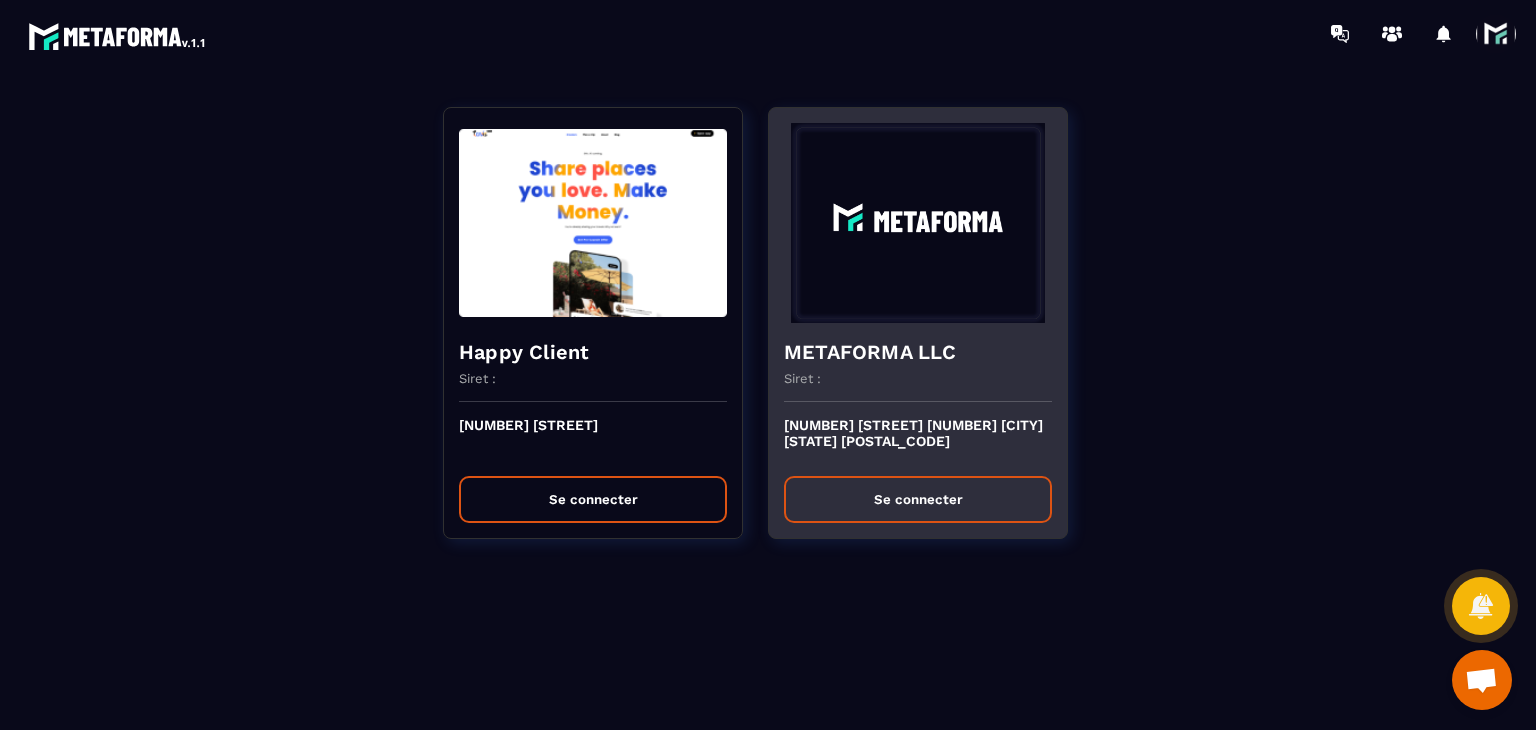 click on "Se connecter" at bounding box center [918, 499] 